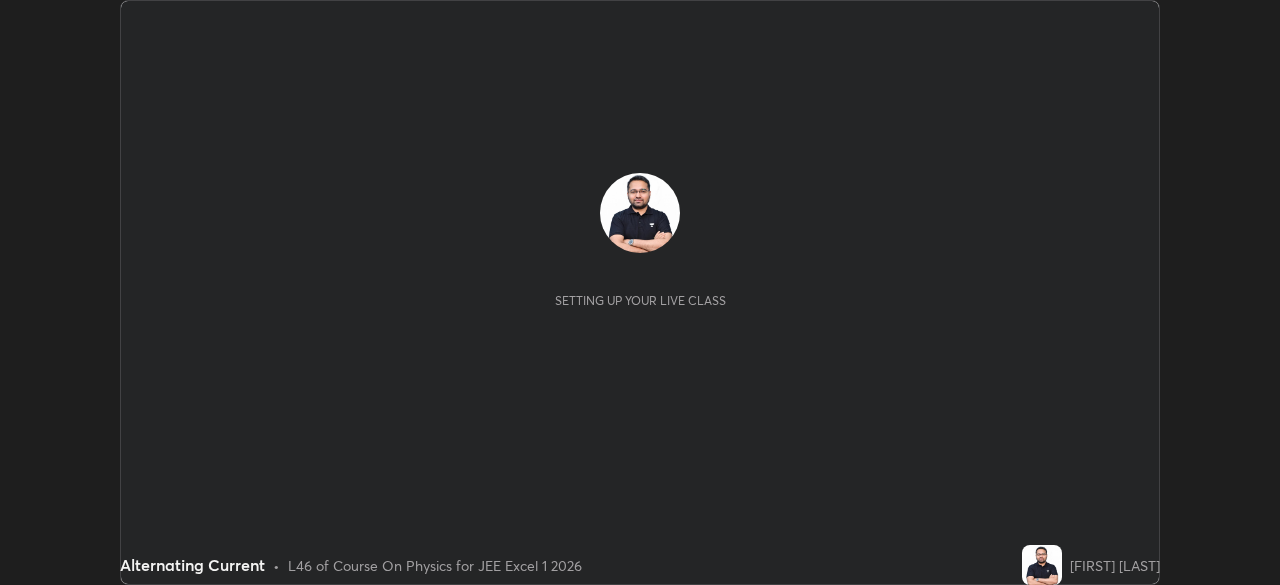 scroll, scrollTop: 0, scrollLeft: 0, axis: both 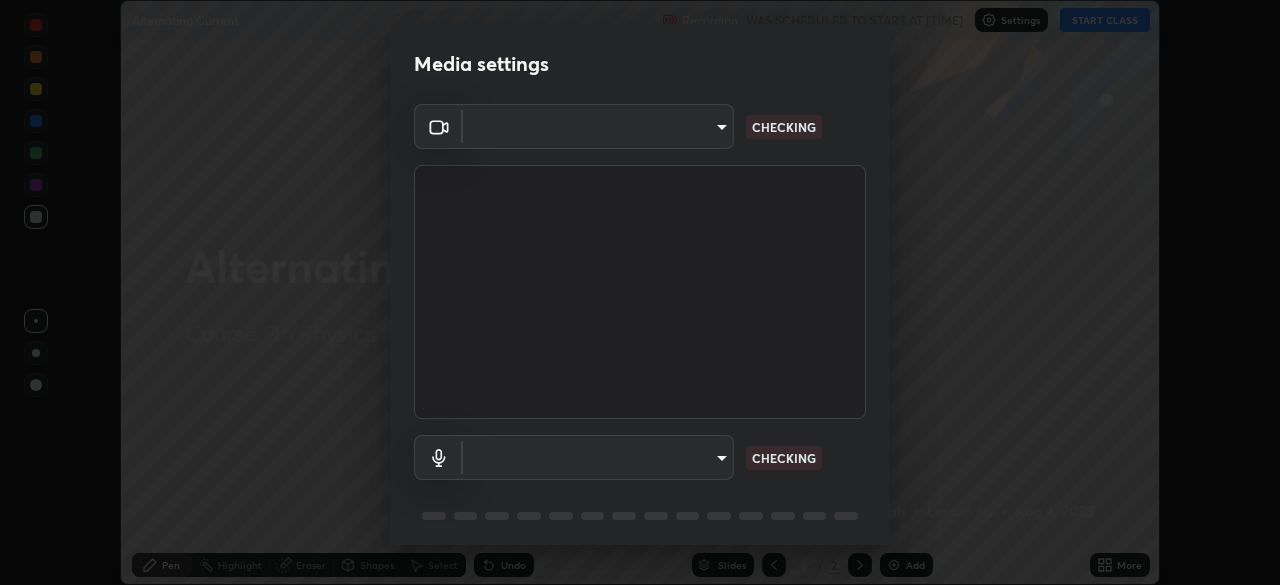 type on "9b3858e0c9b7c90b4e807169e1ca04b45ef6a3ae93893a7fb9d5807e87947610" 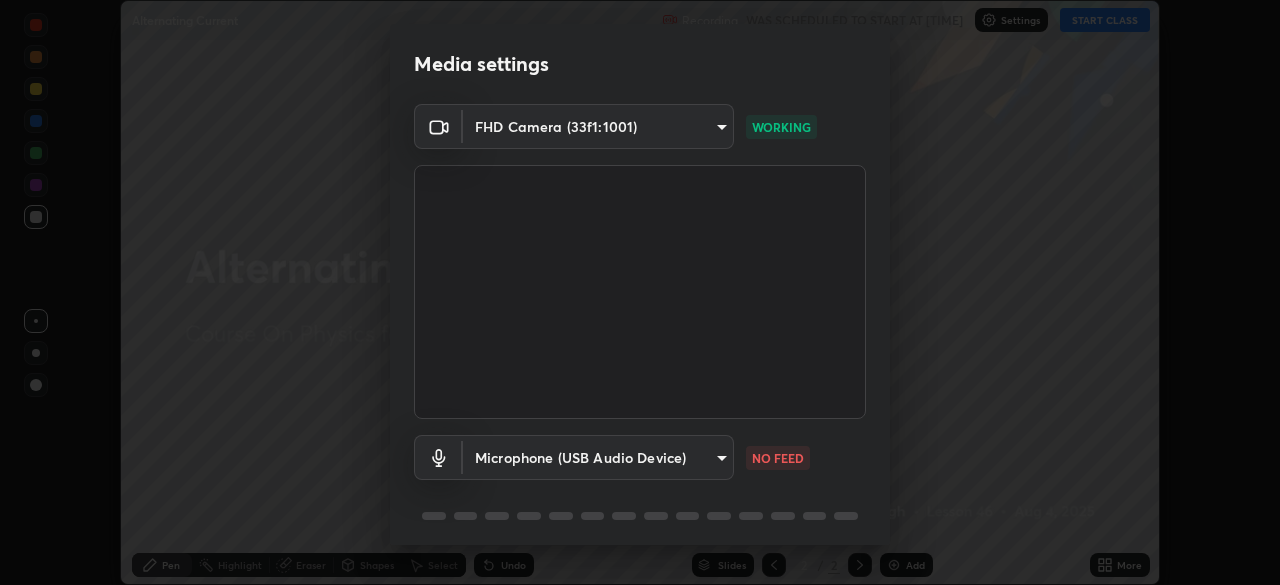 click on "Erase all Alternating Current Recording WAS SCHEDULED TO START AT  [TIME] Settings START CLASS Setting up your live class Alternating Current • L46 of Course On Physics for JEE Excel 1 2026 [FIRST] [LAST] Pen Highlight Eraser Shapes Select Undo Slides 2 / 2 Add More No doubts shared Encourage your learners to ask a doubt for better clarity Report an issue Reason for reporting Buffering Chat not working Audio - Video sync issue Educator video quality low ​ Attach an image Report an issue Reason for reporting Buffering Chat not working Audio - Video sync issue Educator video quality low ​ Attach an image Report Media settings FHD Camera ([HASH]) [HASH] [HASH] WORKING Microphone (USB Audio Device) [HASH] NO FEED 1 / 5 Next" at bounding box center [640, 292] 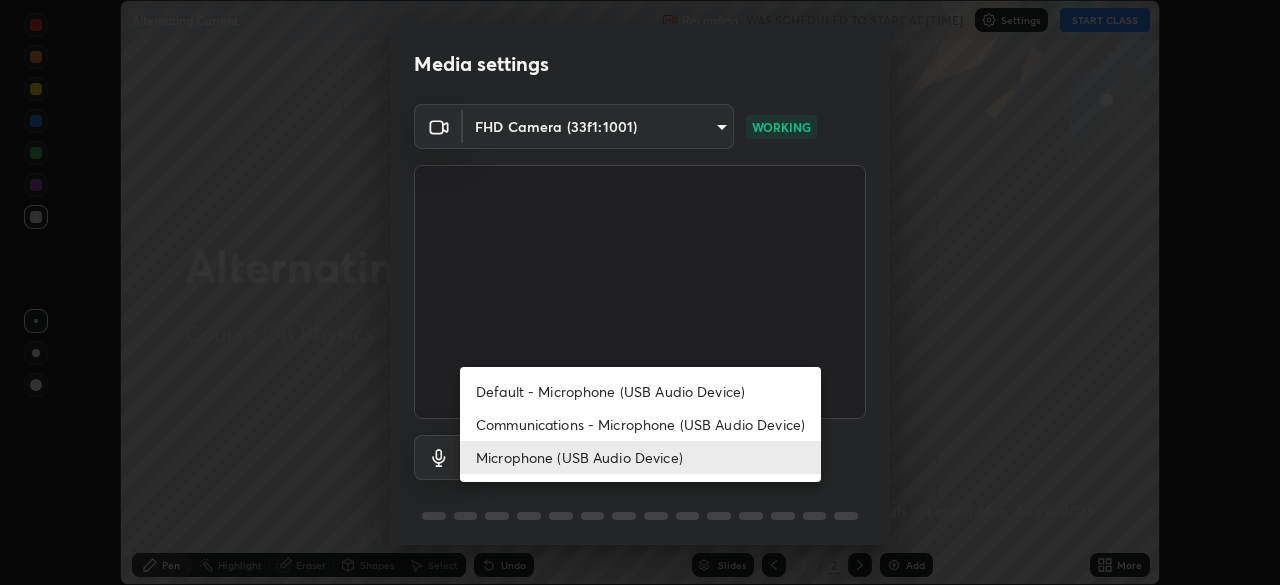 click on "Communications - Microphone (USB Audio Device)" at bounding box center (640, 424) 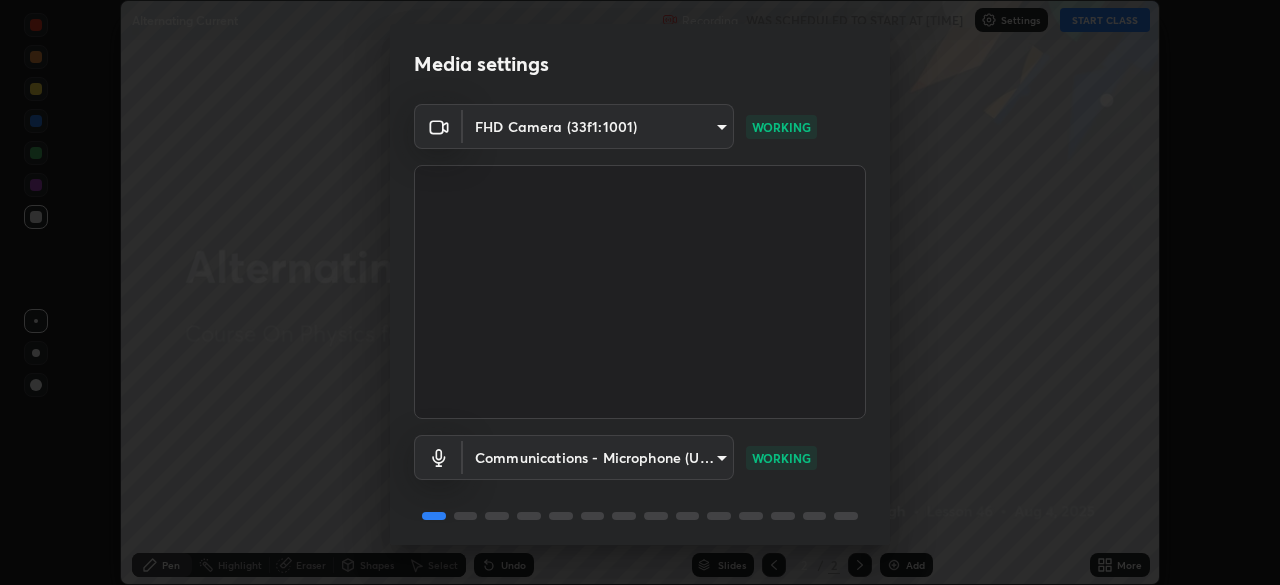 scroll, scrollTop: 71, scrollLeft: 0, axis: vertical 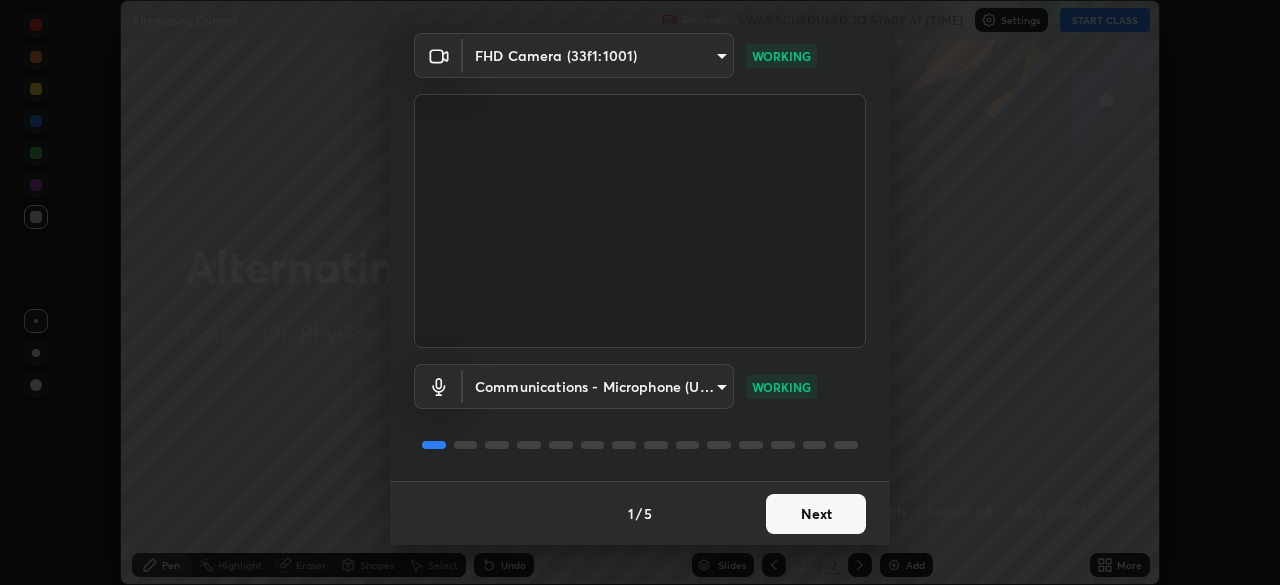 click on "Next" at bounding box center [816, 514] 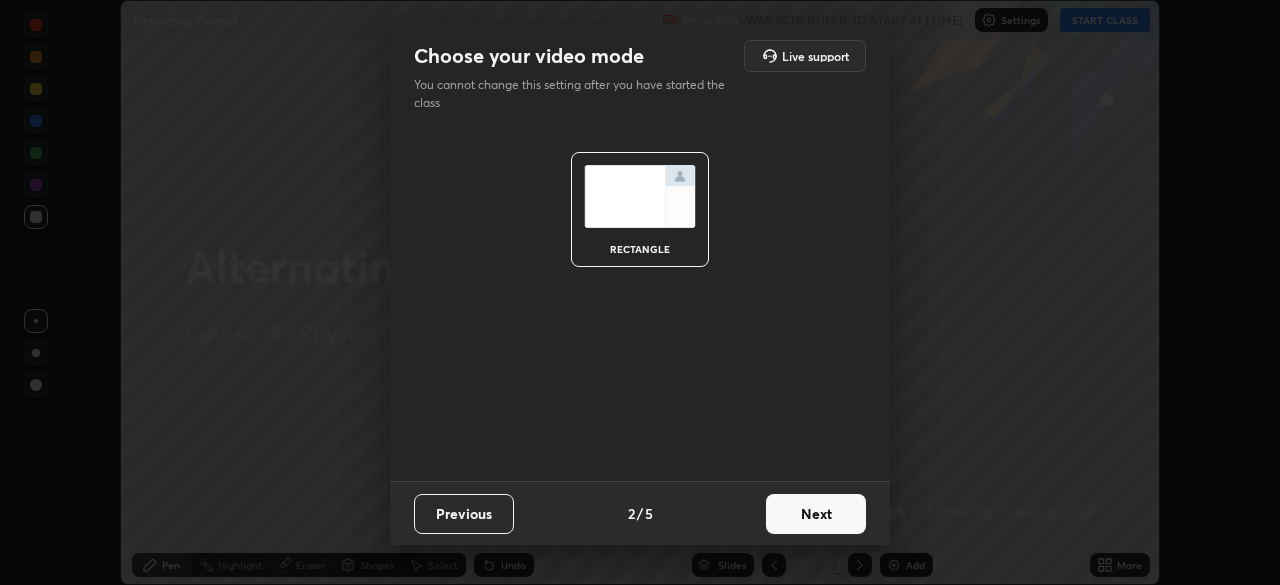 click on "Next" at bounding box center (816, 514) 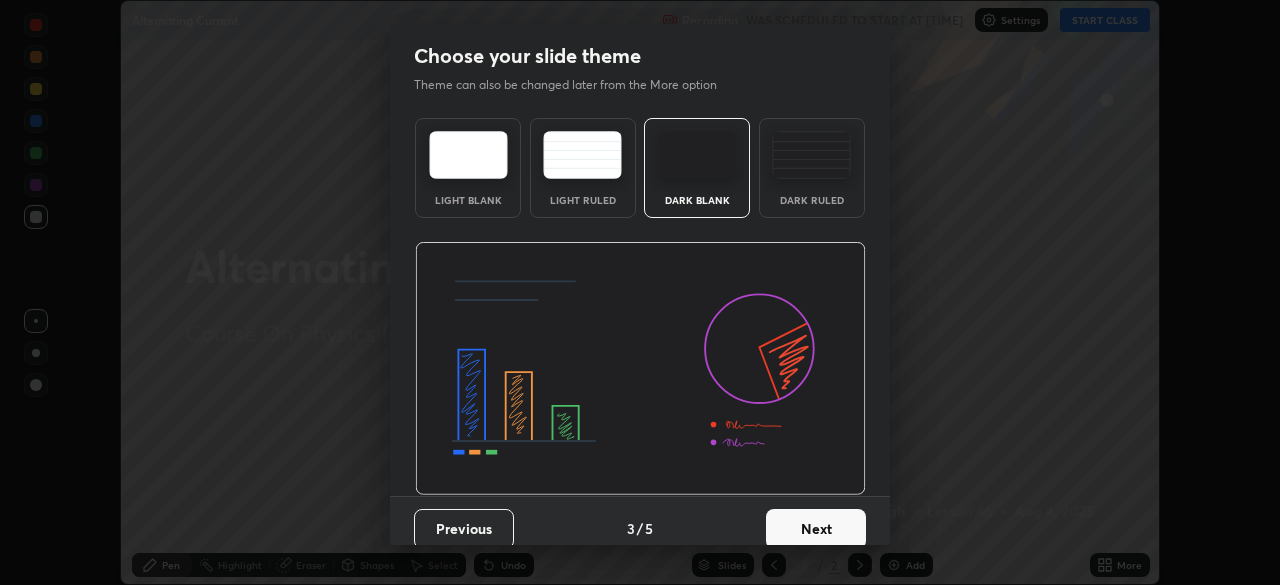click on "Next" at bounding box center [816, 529] 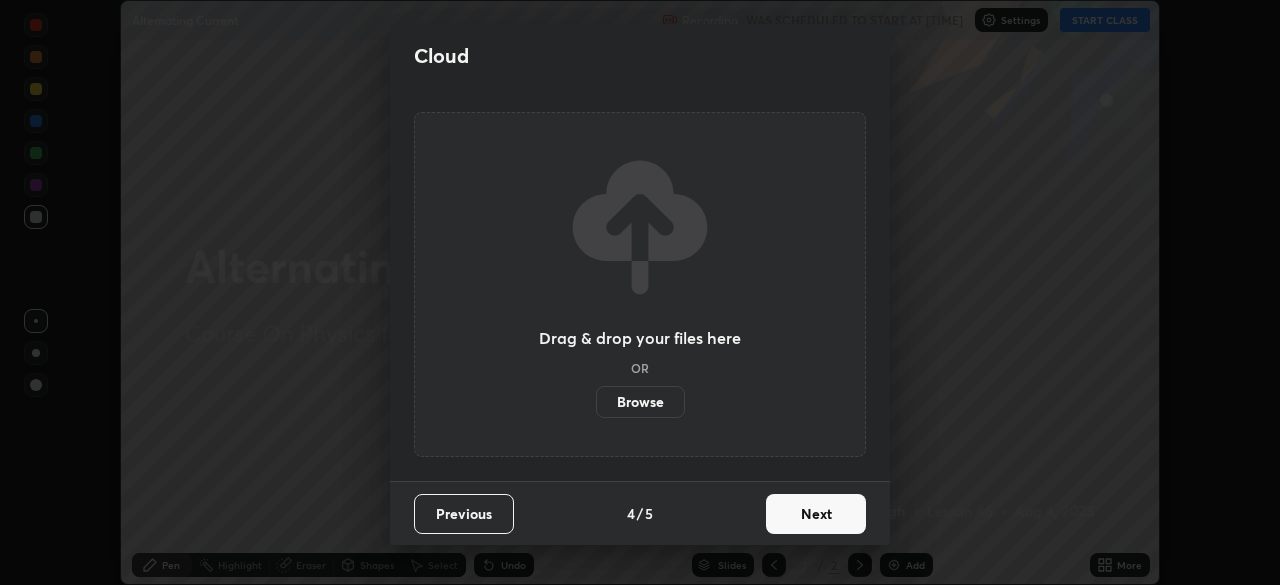 click on "Next" at bounding box center (816, 514) 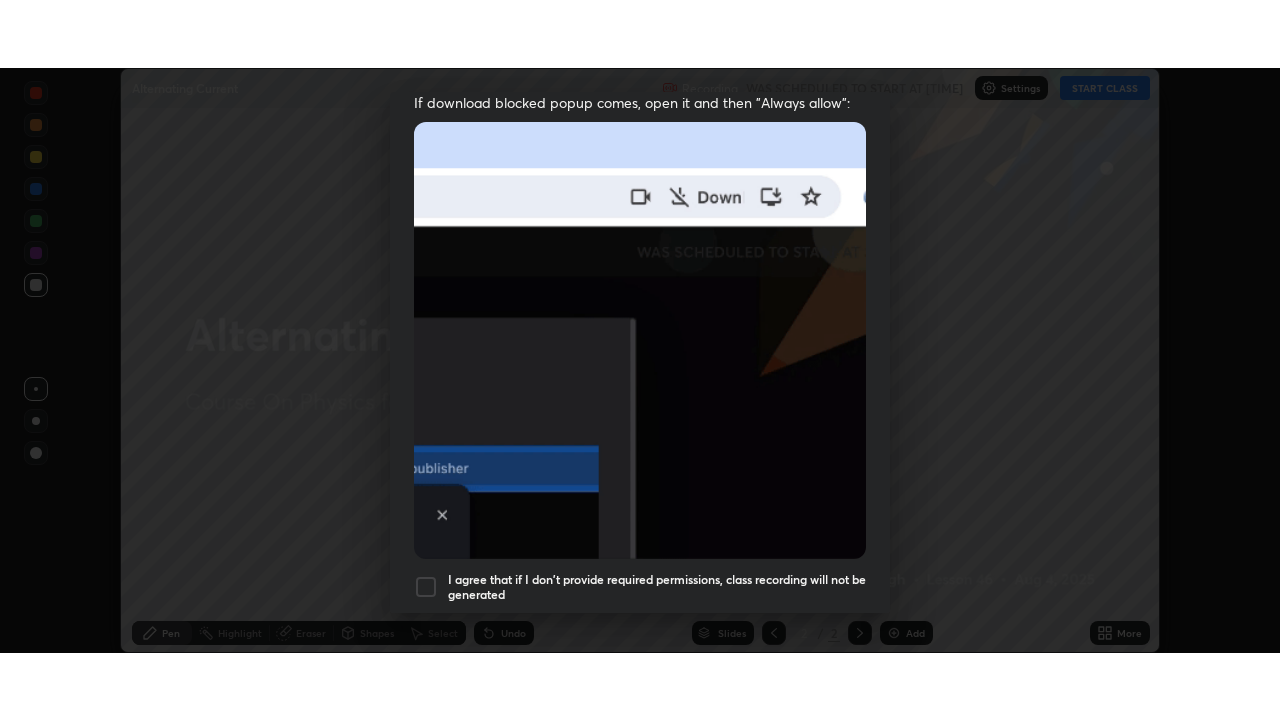 scroll, scrollTop: 479, scrollLeft: 0, axis: vertical 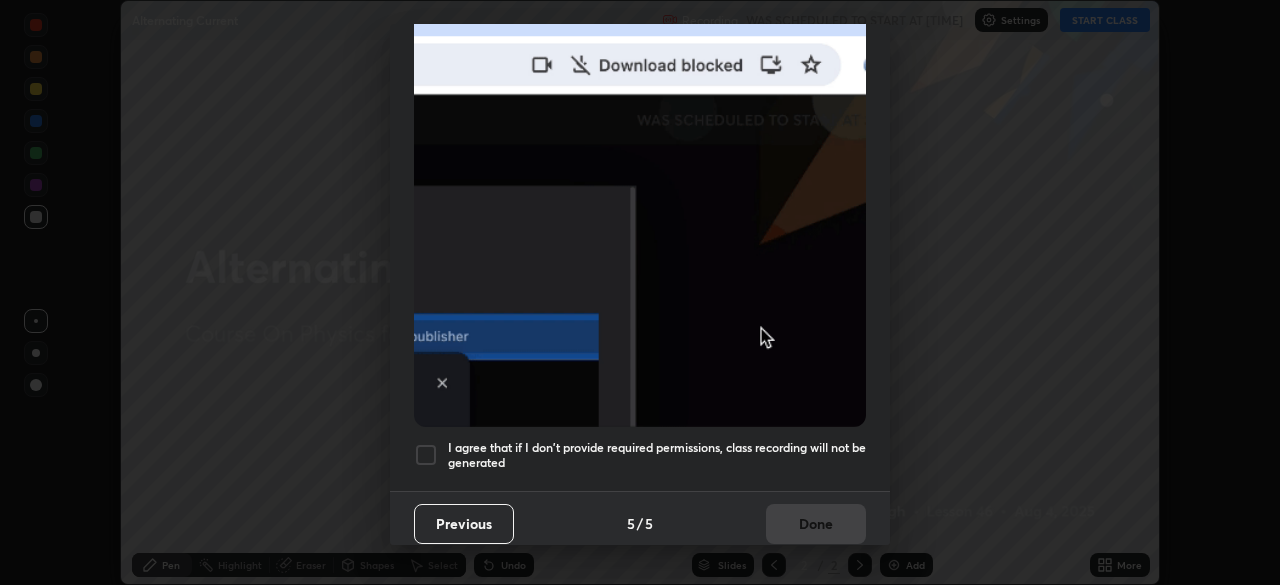 click on "I agree that if I don't provide required permissions, class recording will not be generated" at bounding box center (657, 455) 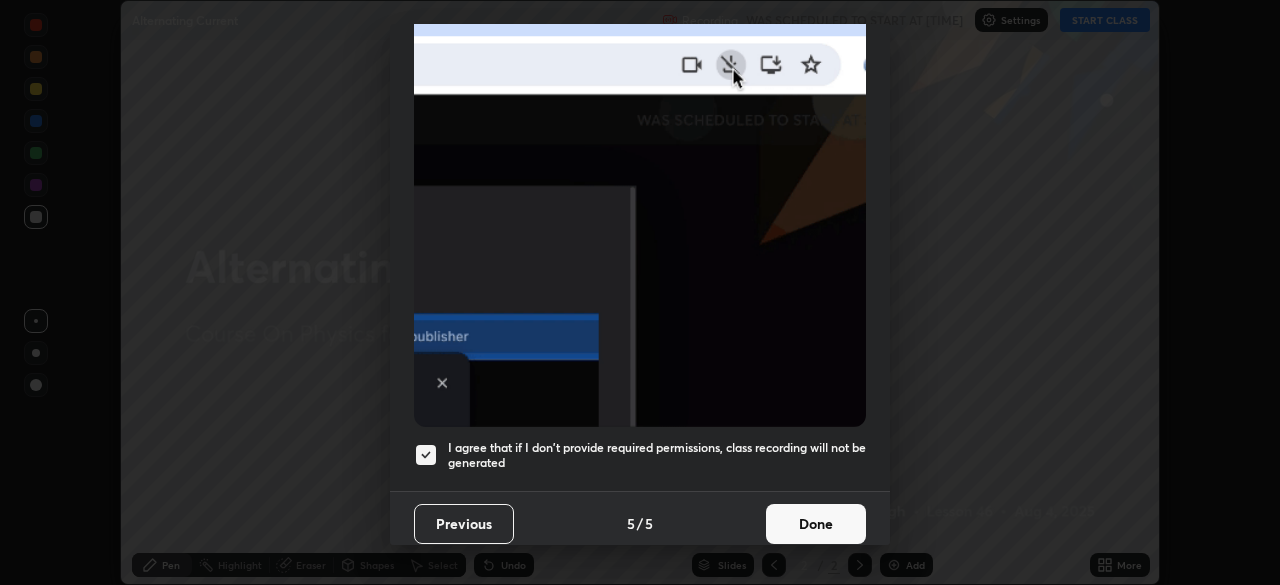 click on "Done" at bounding box center (816, 524) 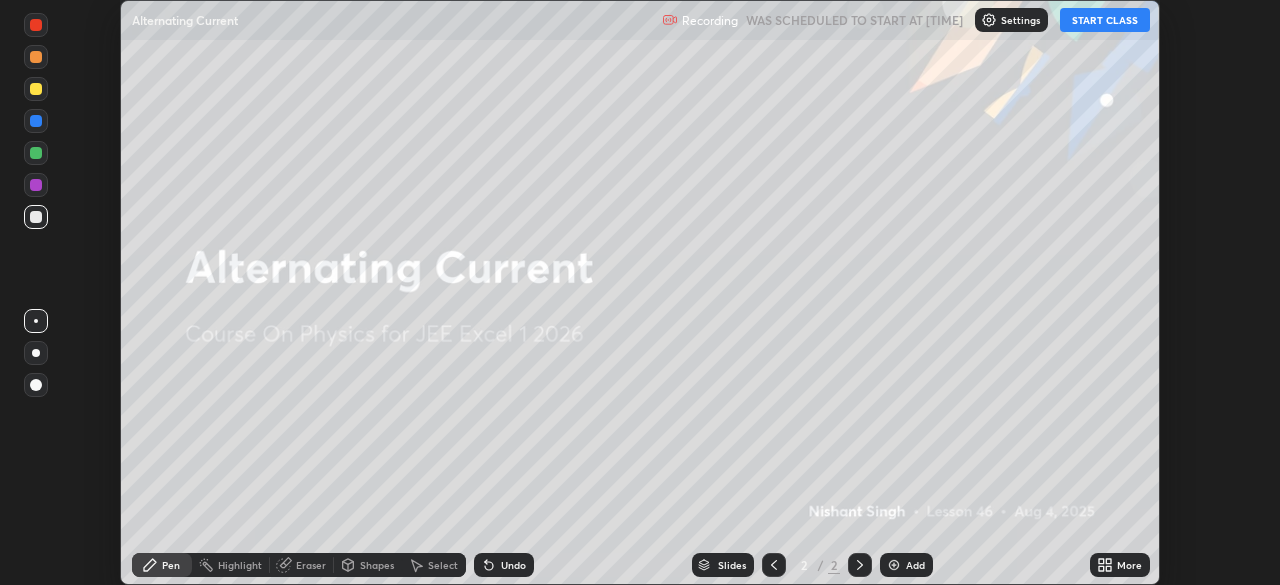 click on "START CLASS" at bounding box center [1105, 20] 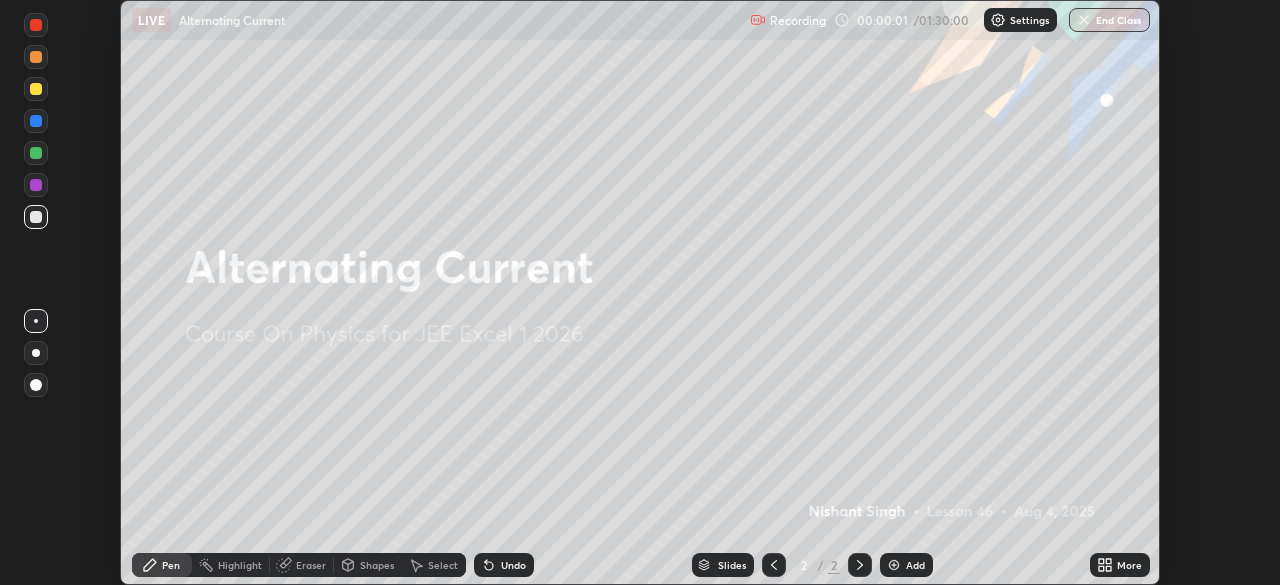 click 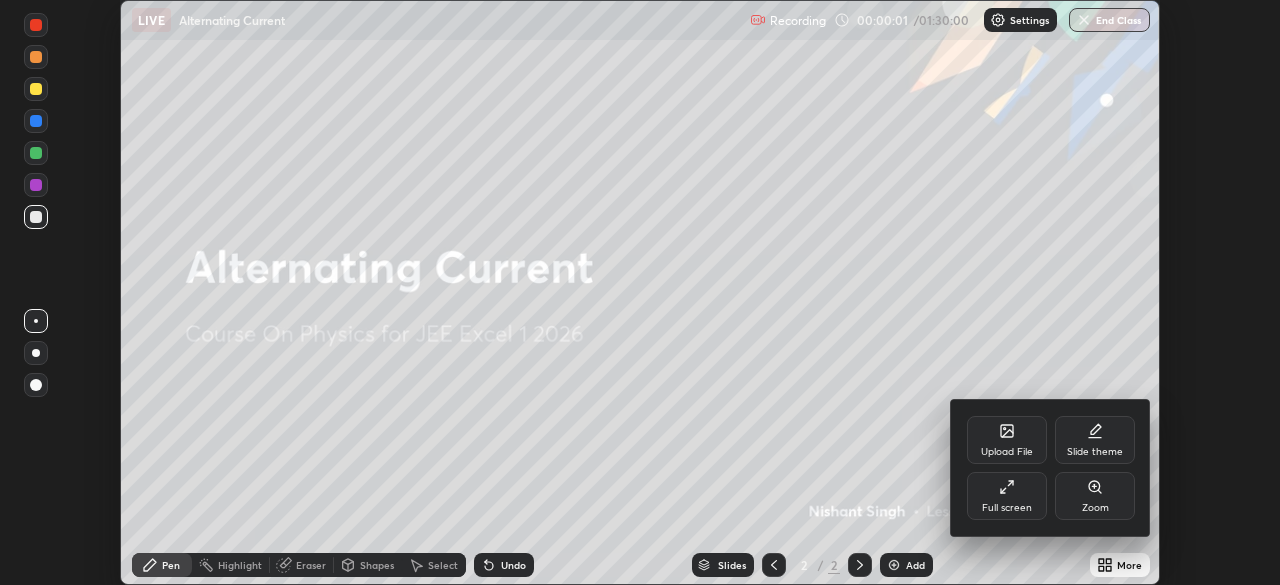 click on "Full screen" at bounding box center (1007, 496) 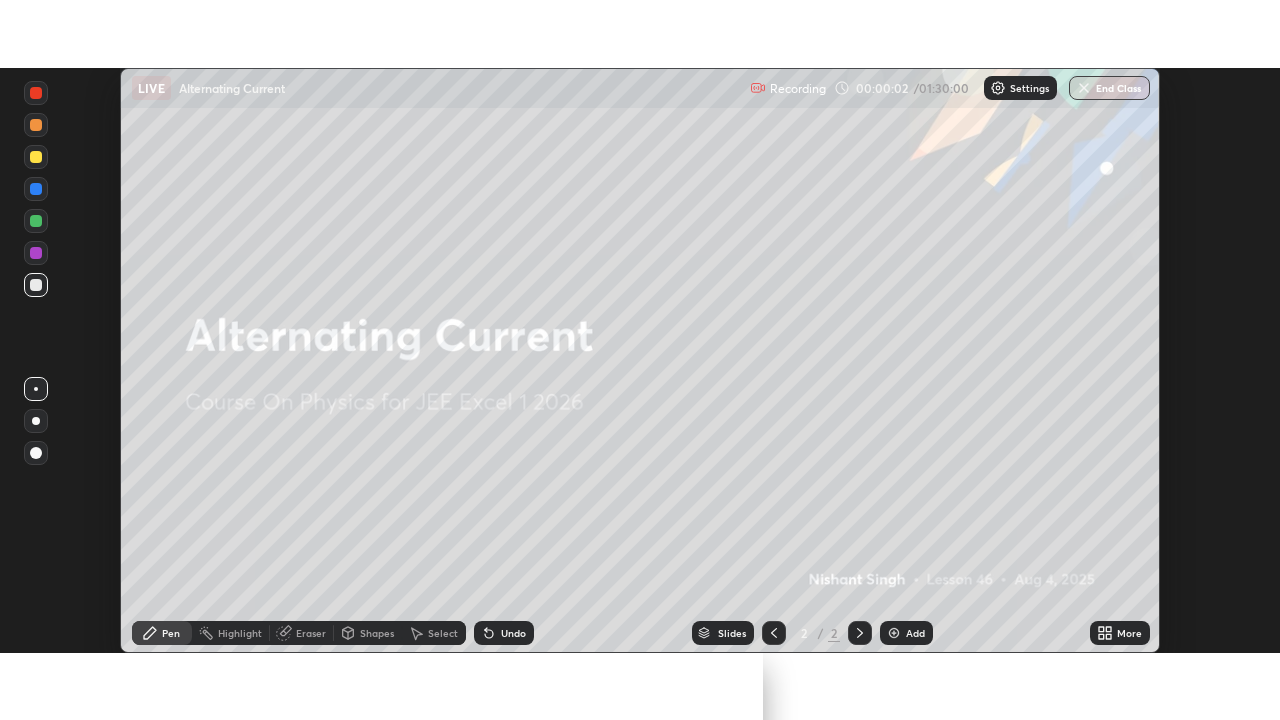 scroll, scrollTop: 99280, scrollLeft: 98720, axis: both 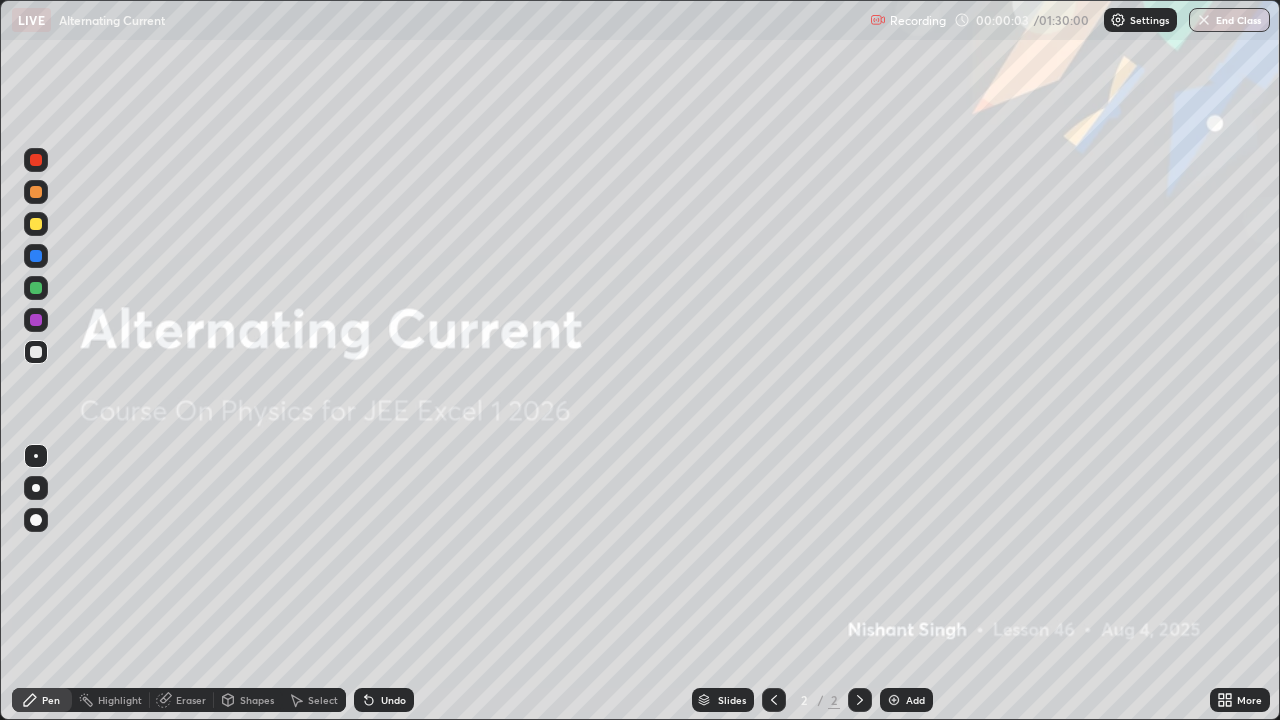 click on "Add" at bounding box center (915, 700) 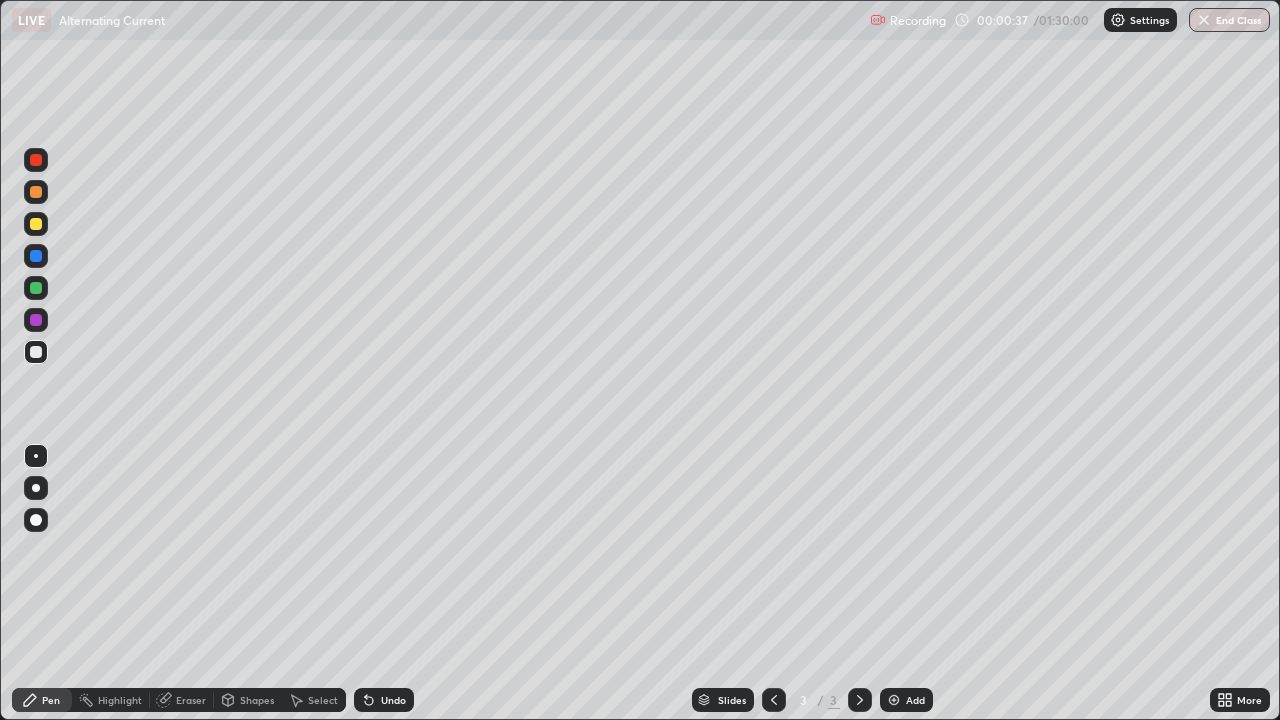 click 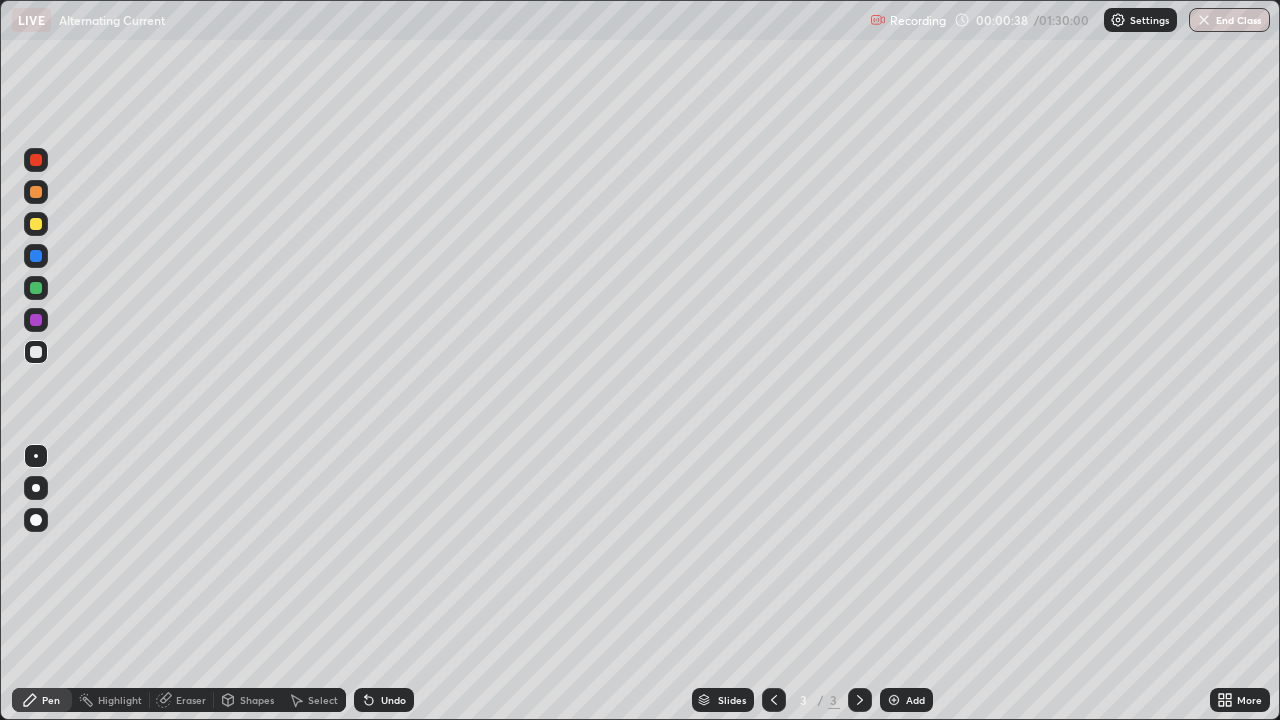 click 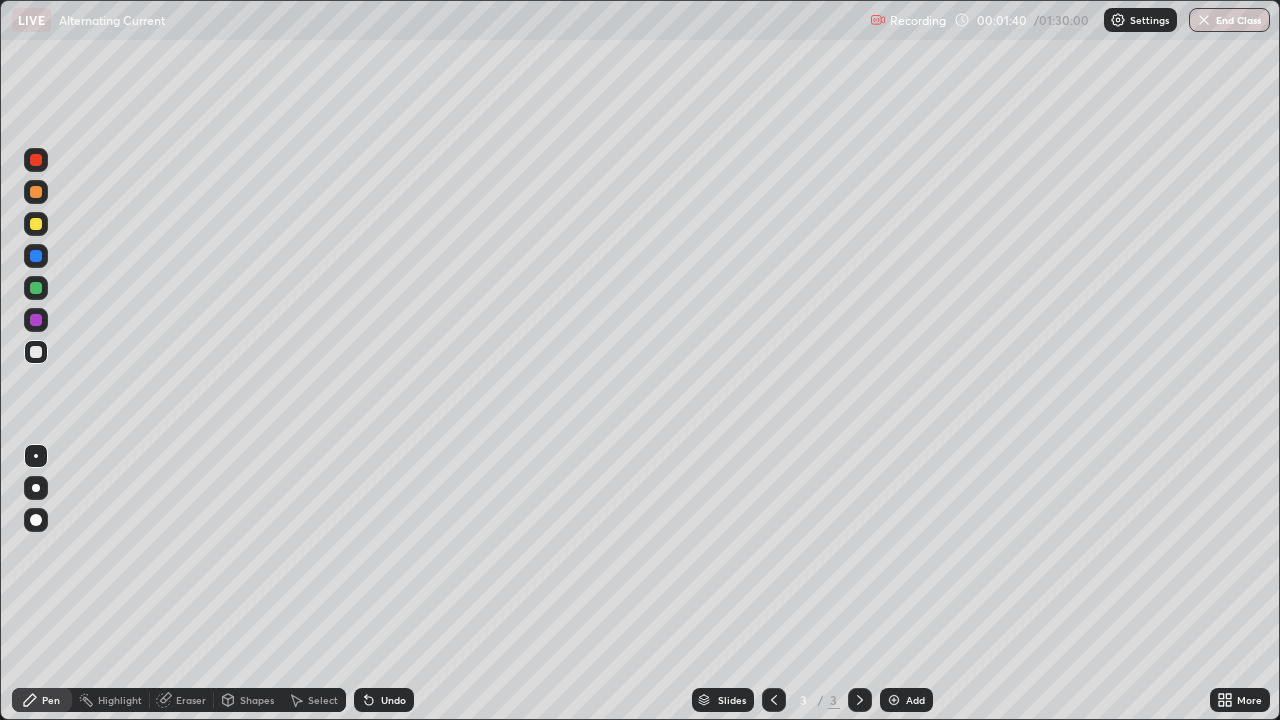 click at bounding box center (36, 224) 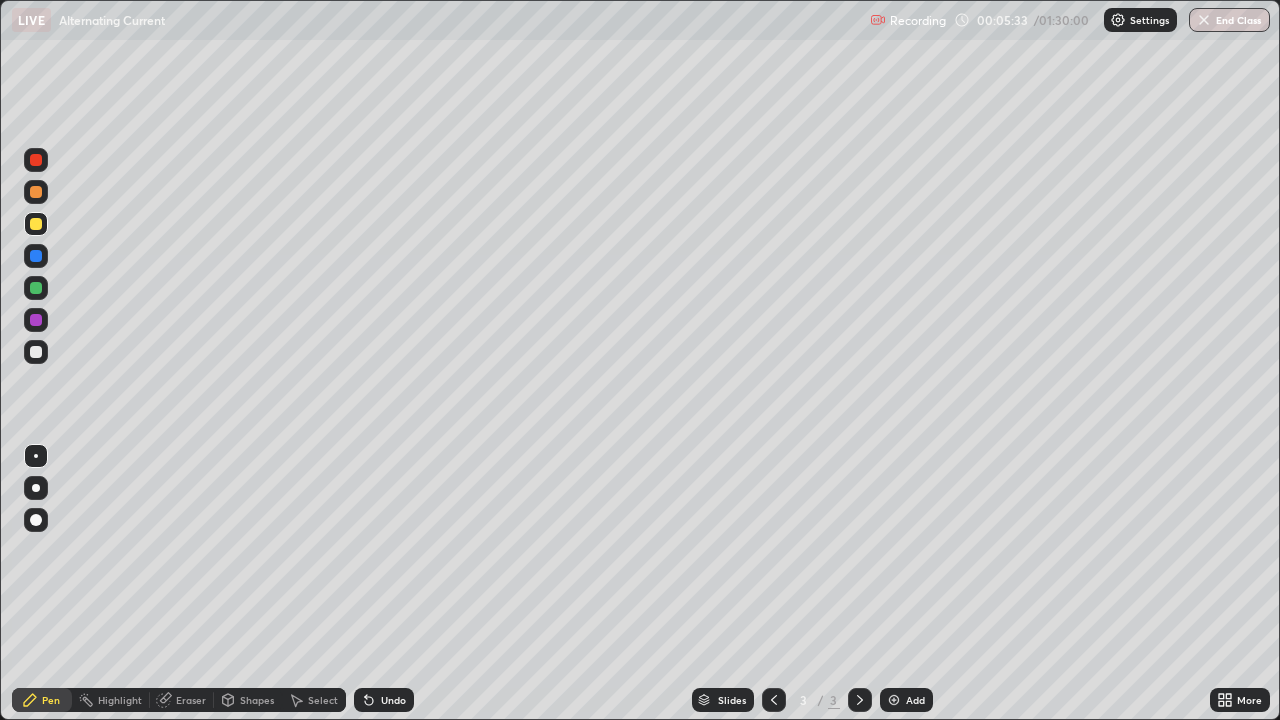 click 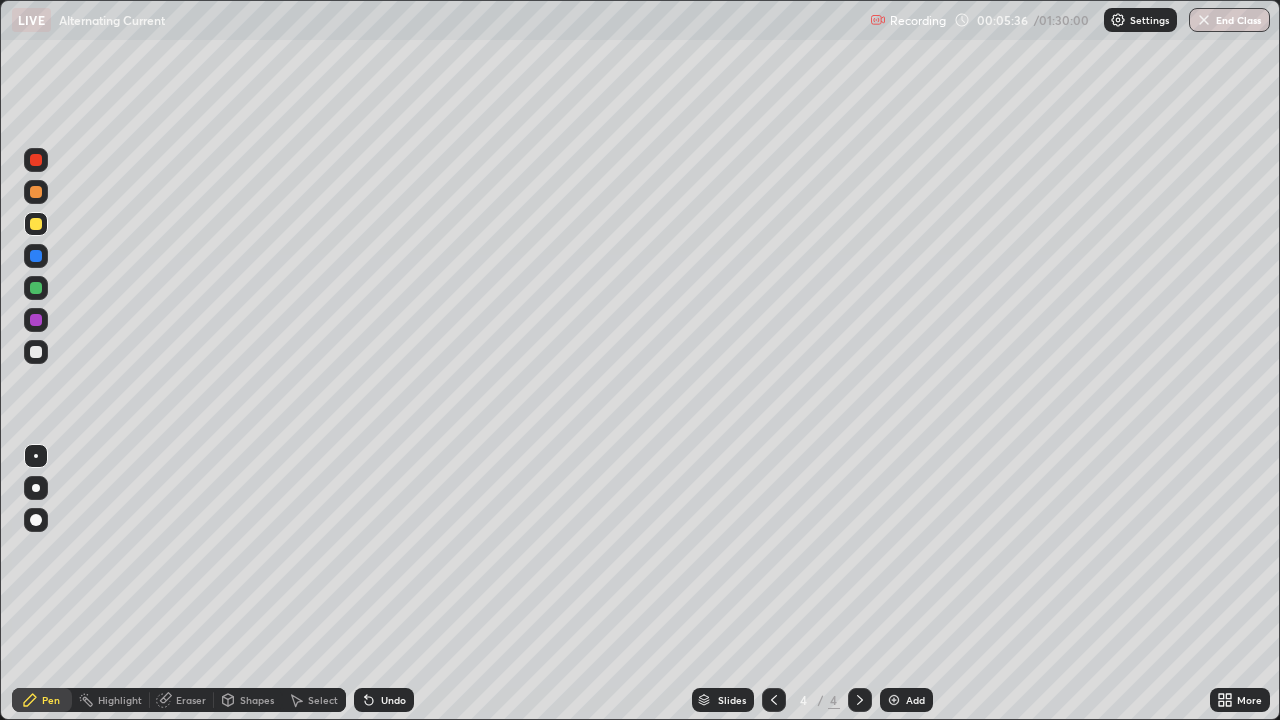 click at bounding box center (36, 352) 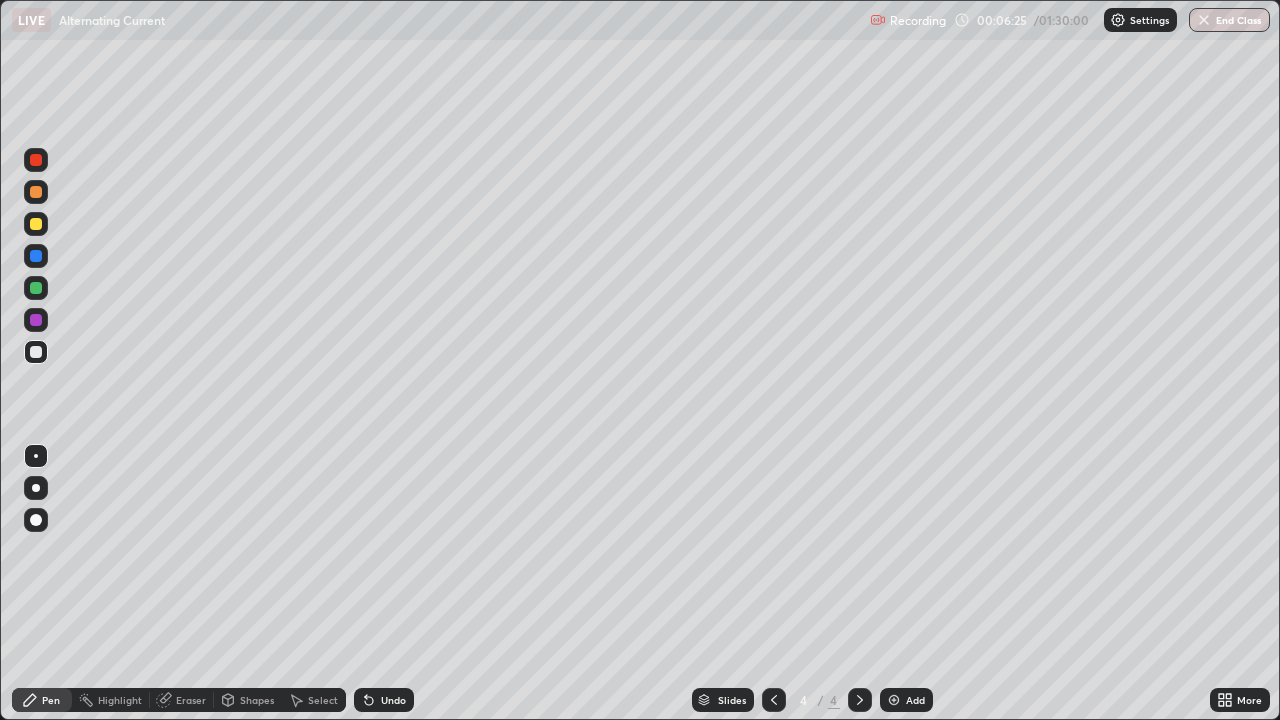 click on "Undo" at bounding box center [393, 700] 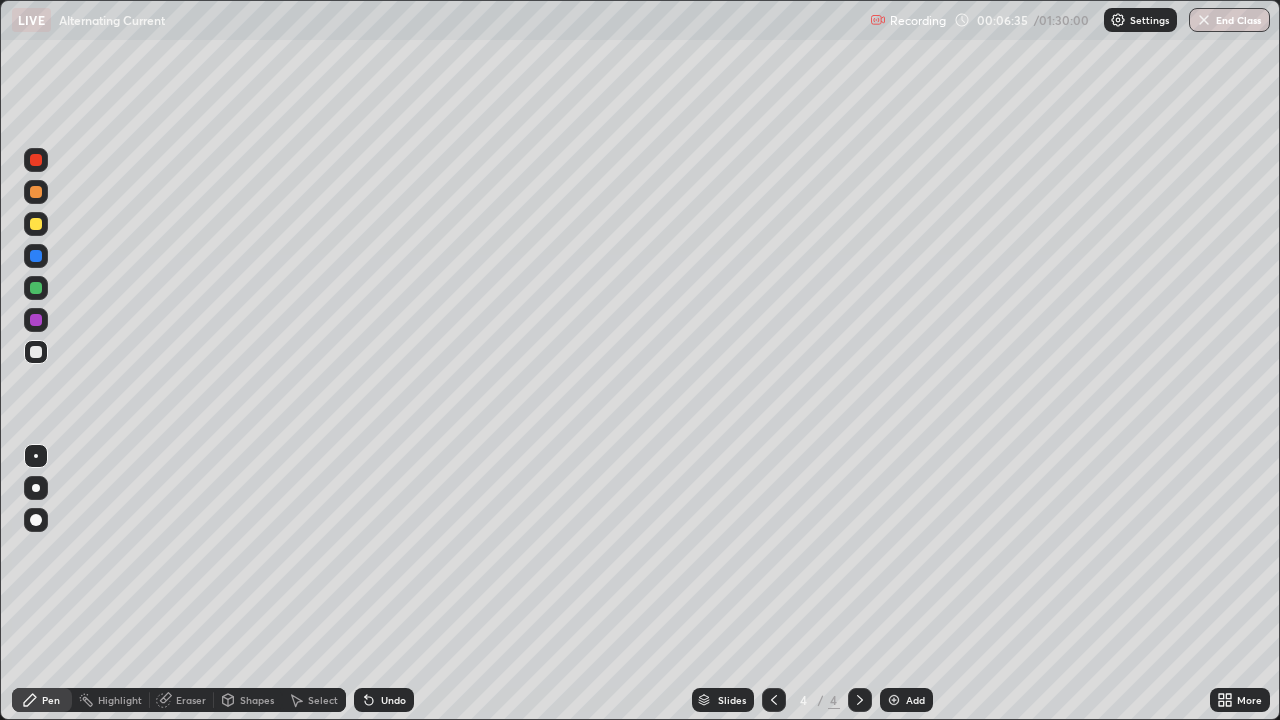 click on "Undo" at bounding box center (384, 700) 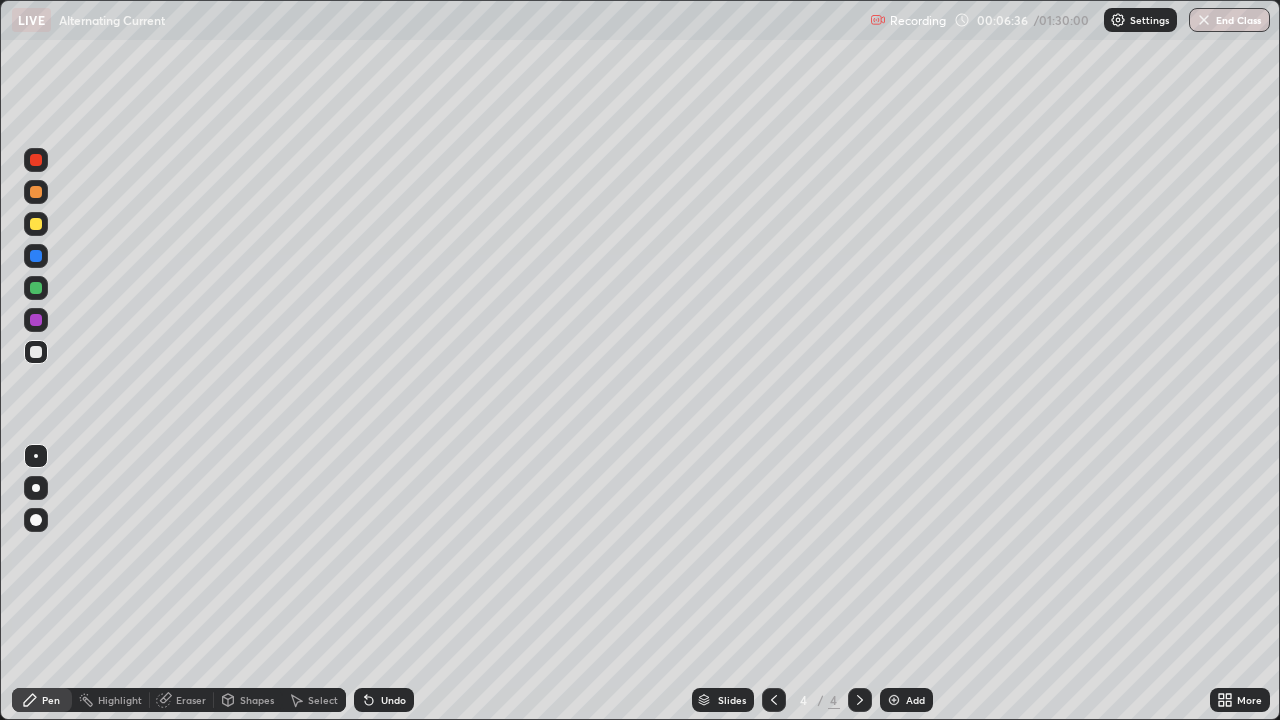 click on "Undo" at bounding box center [384, 700] 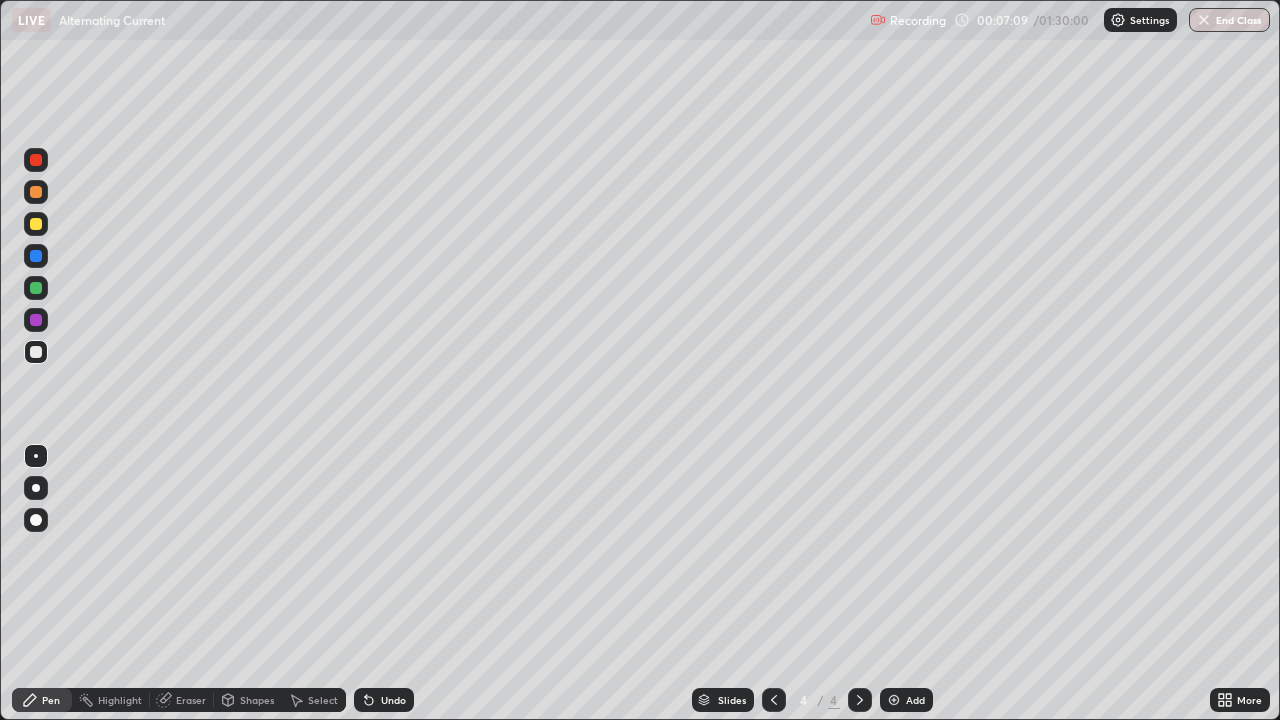 click on "Undo" at bounding box center [393, 700] 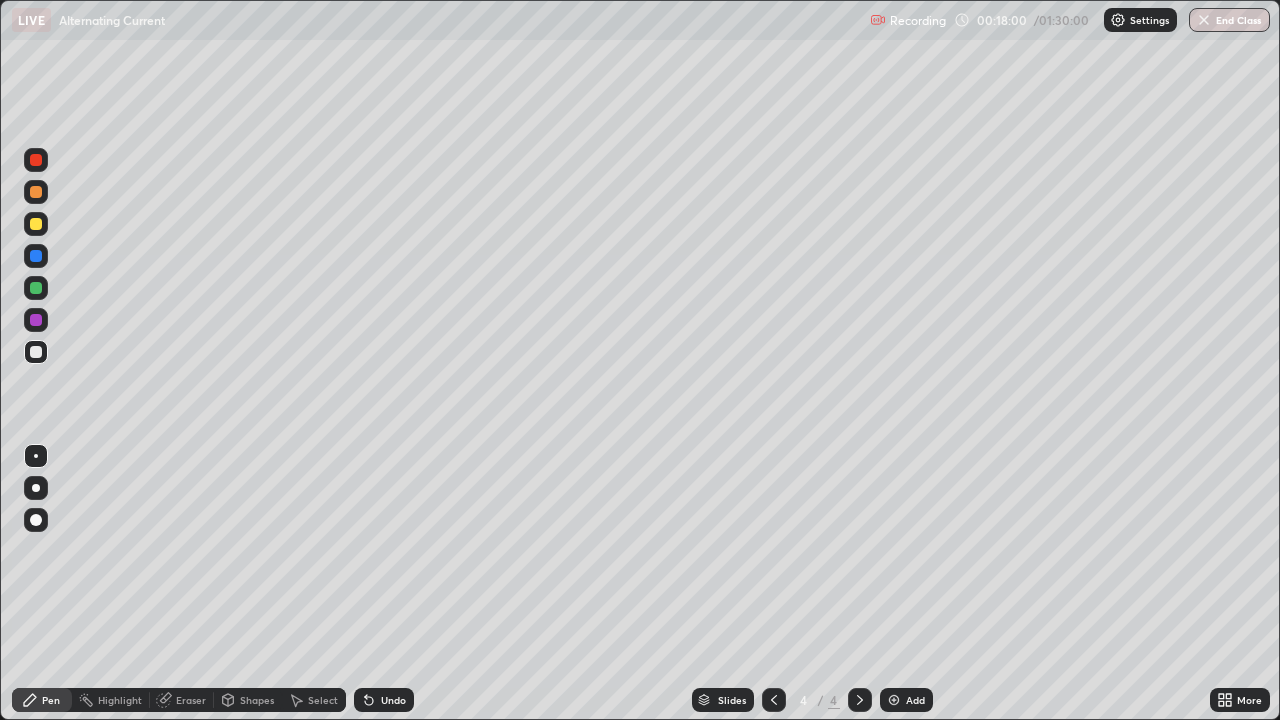 click on "Add" at bounding box center [915, 700] 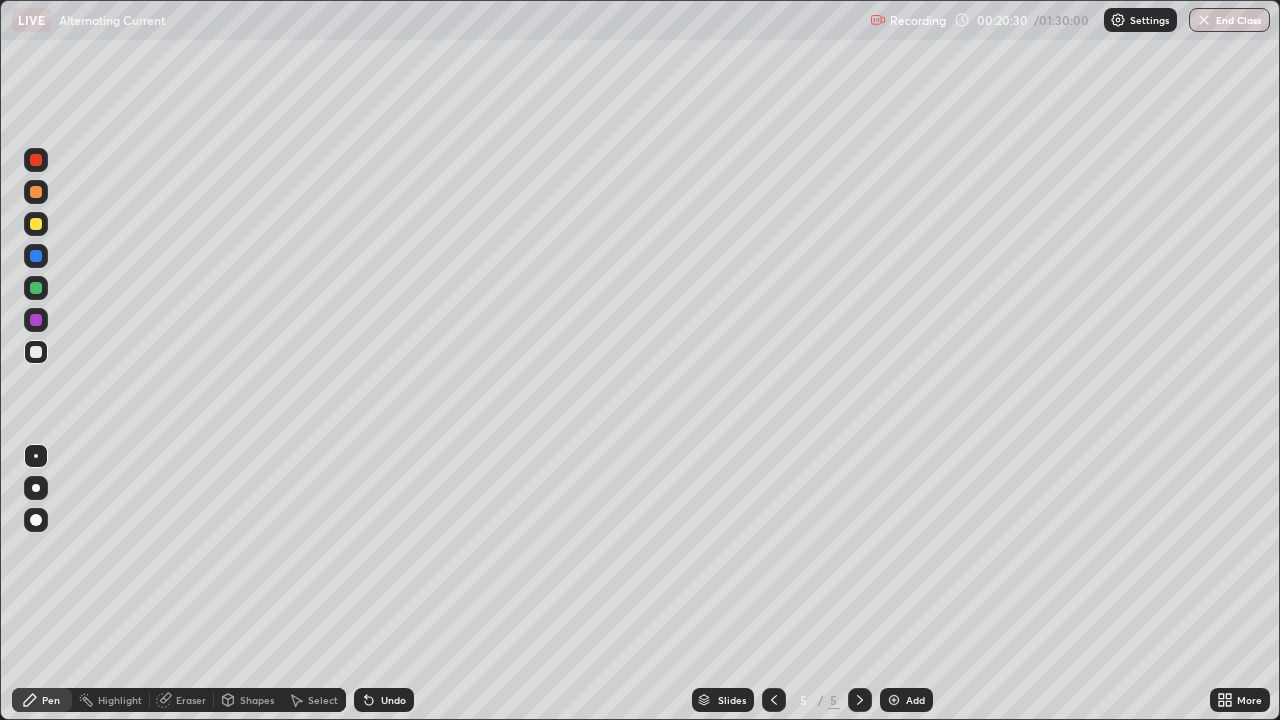 click on "Undo" at bounding box center (393, 700) 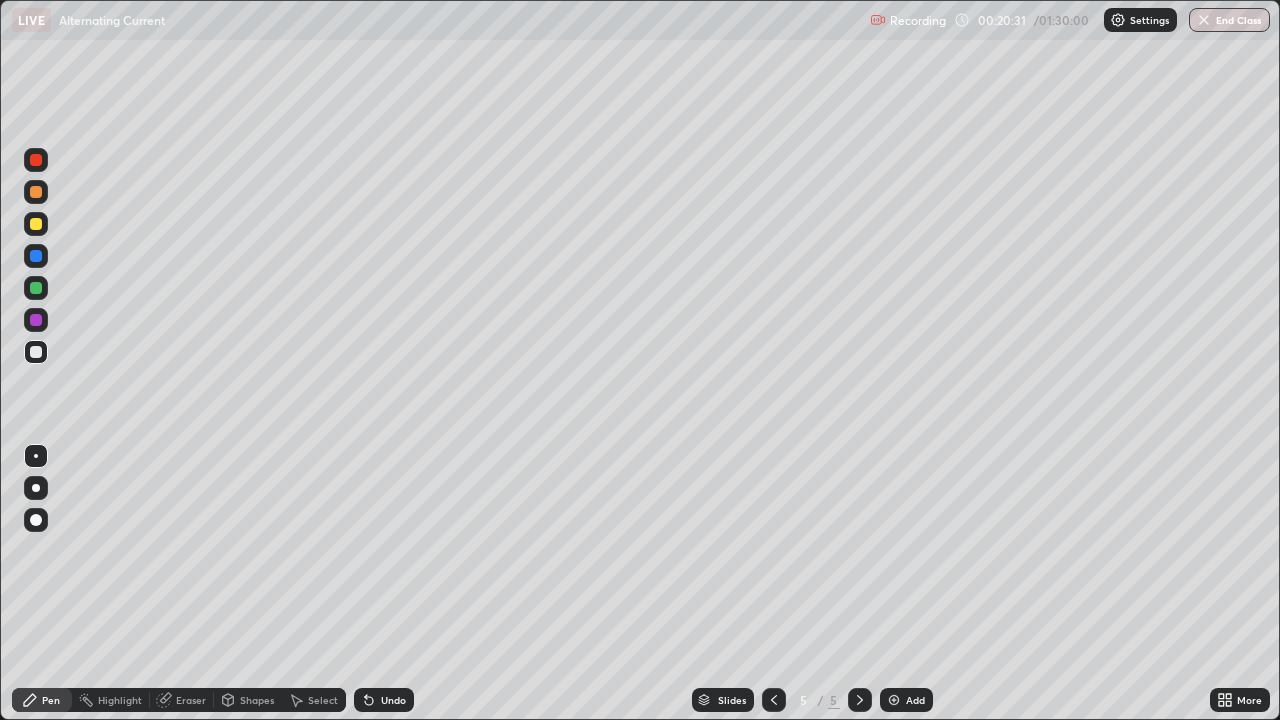 click on "Undo" at bounding box center [393, 700] 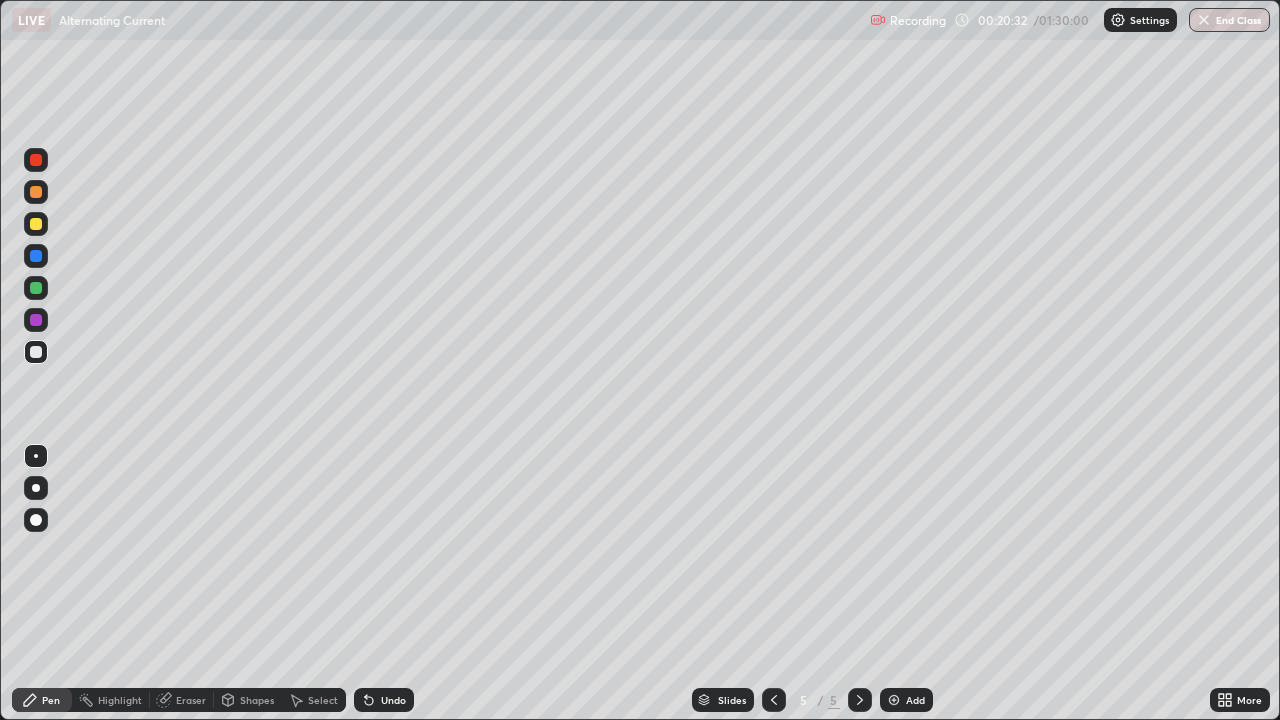click on "Undo" at bounding box center (393, 700) 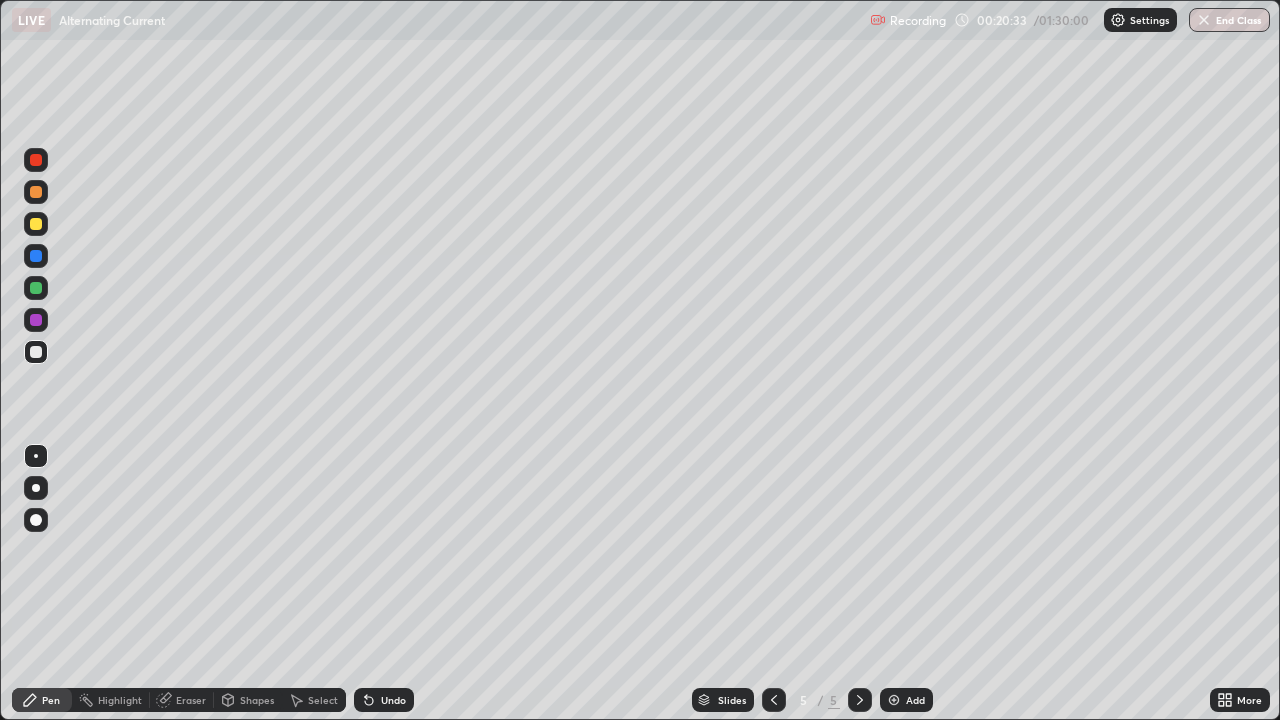 click on "Undo" at bounding box center [384, 700] 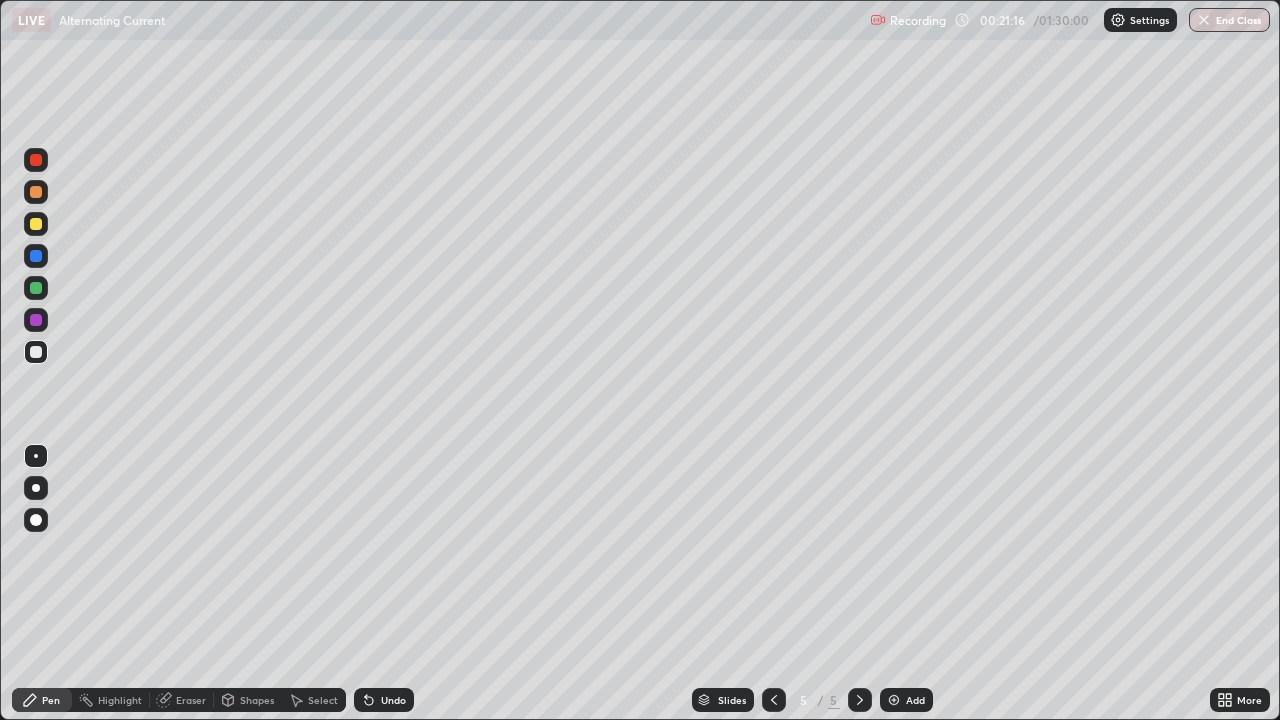 click on "Undo" at bounding box center (384, 700) 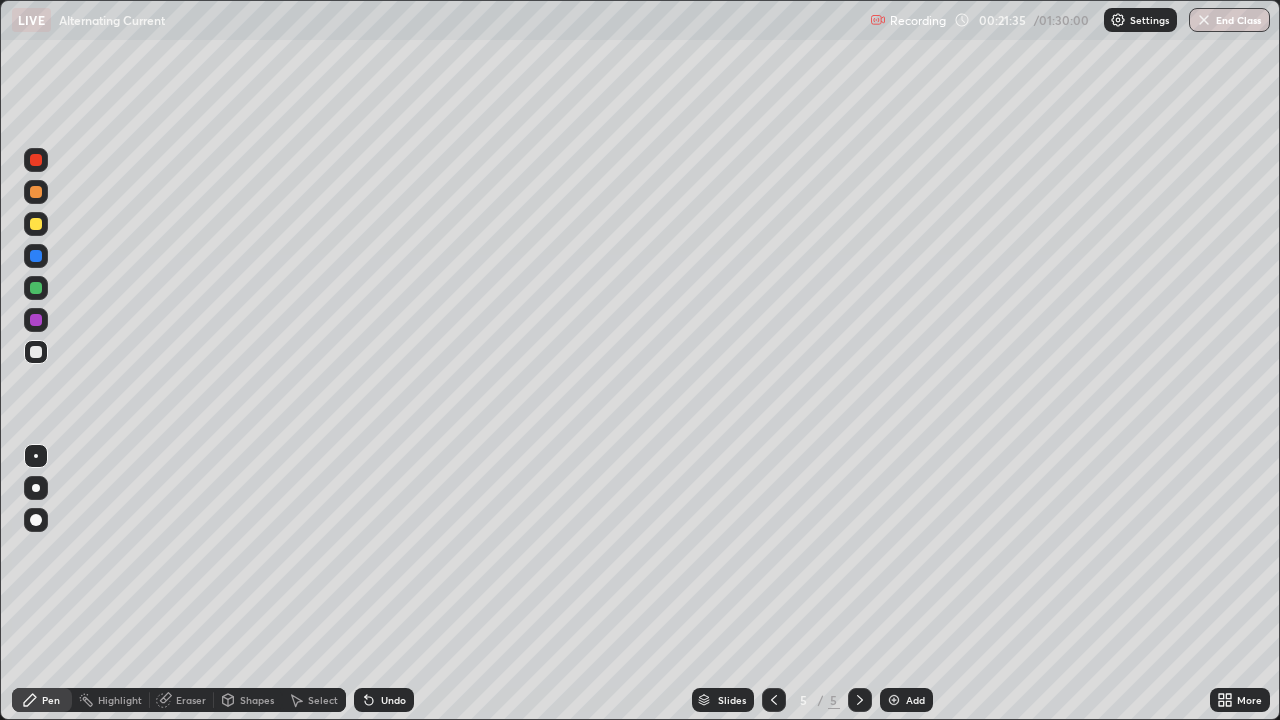 click at bounding box center (36, 224) 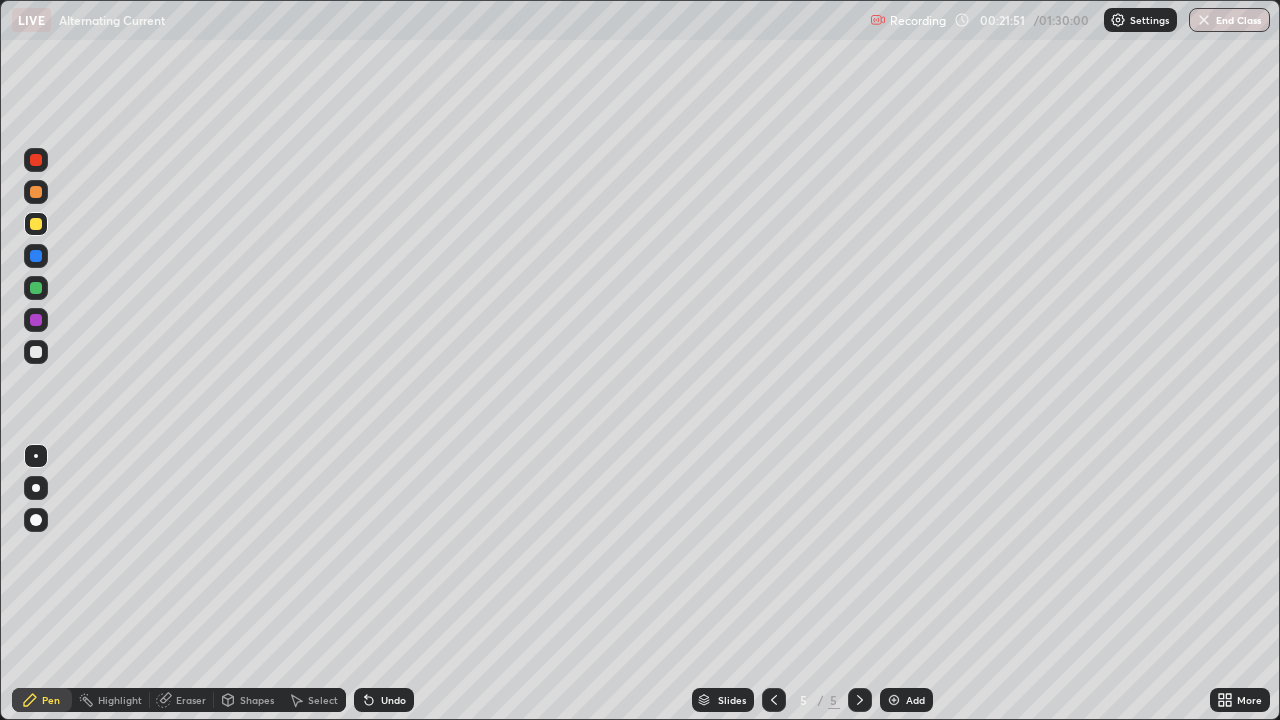 click on "Undo" at bounding box center [384, 700] 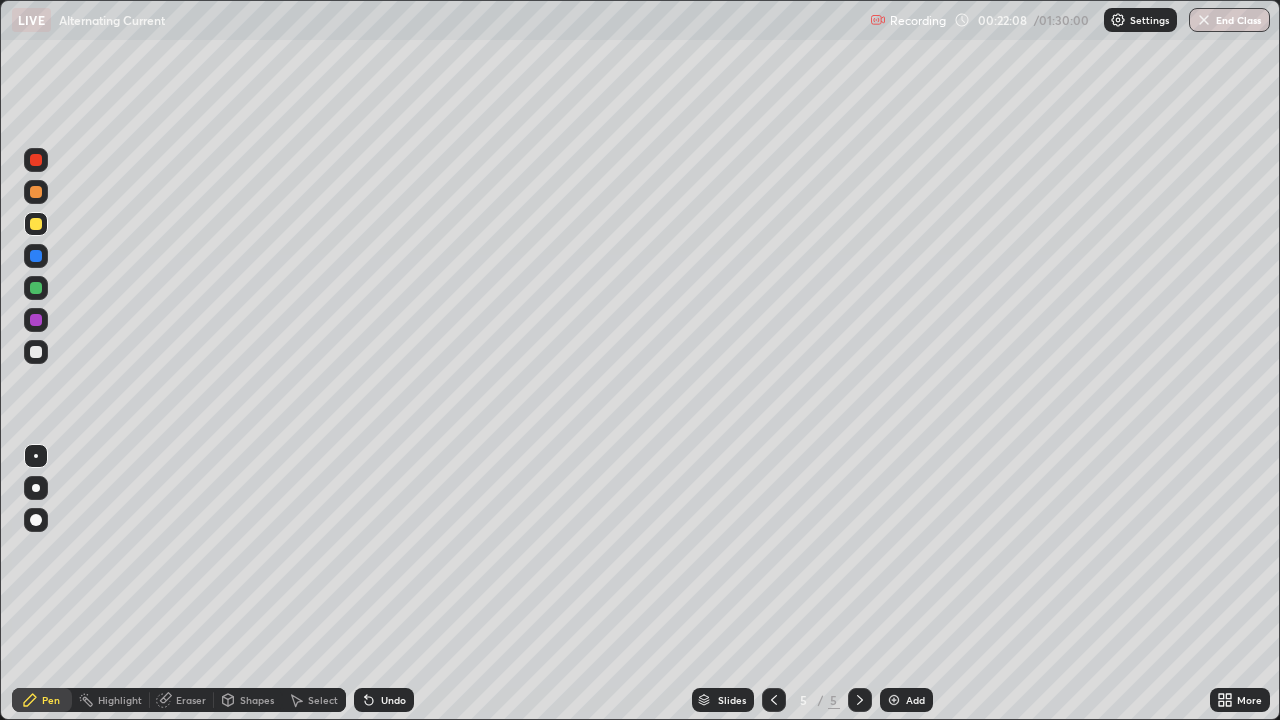 click at bounding box center [36, 352] 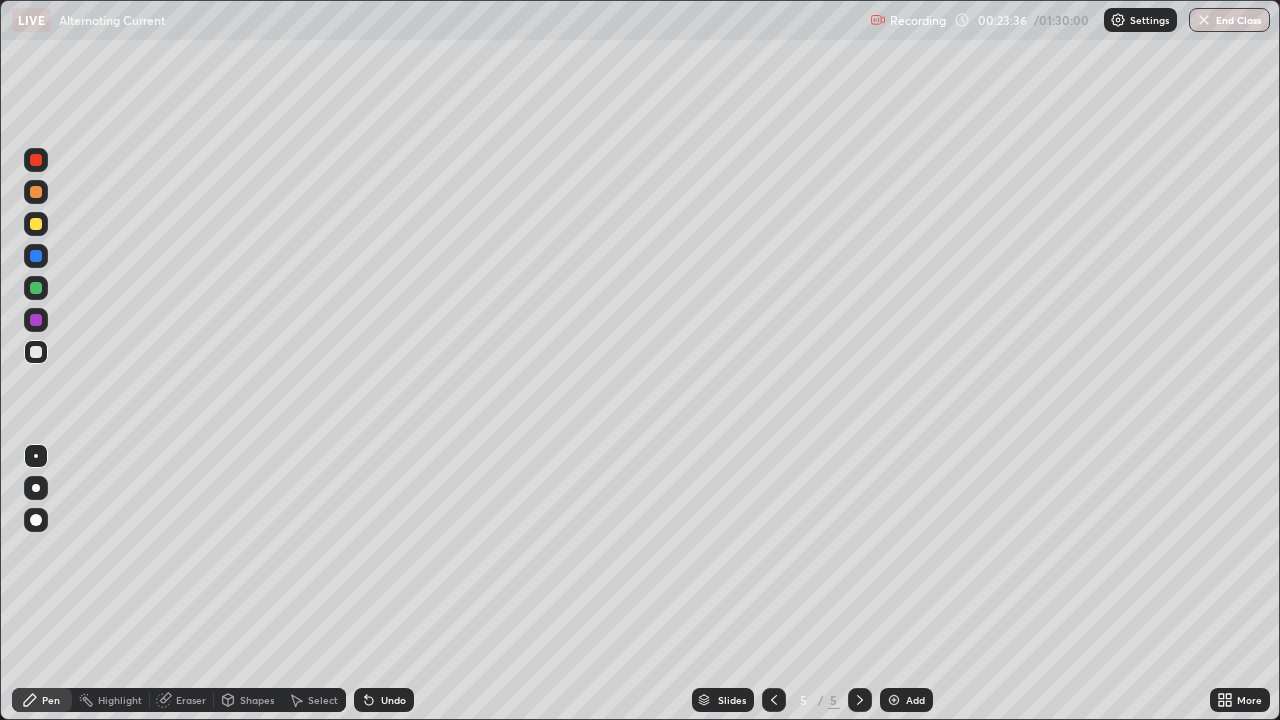 click 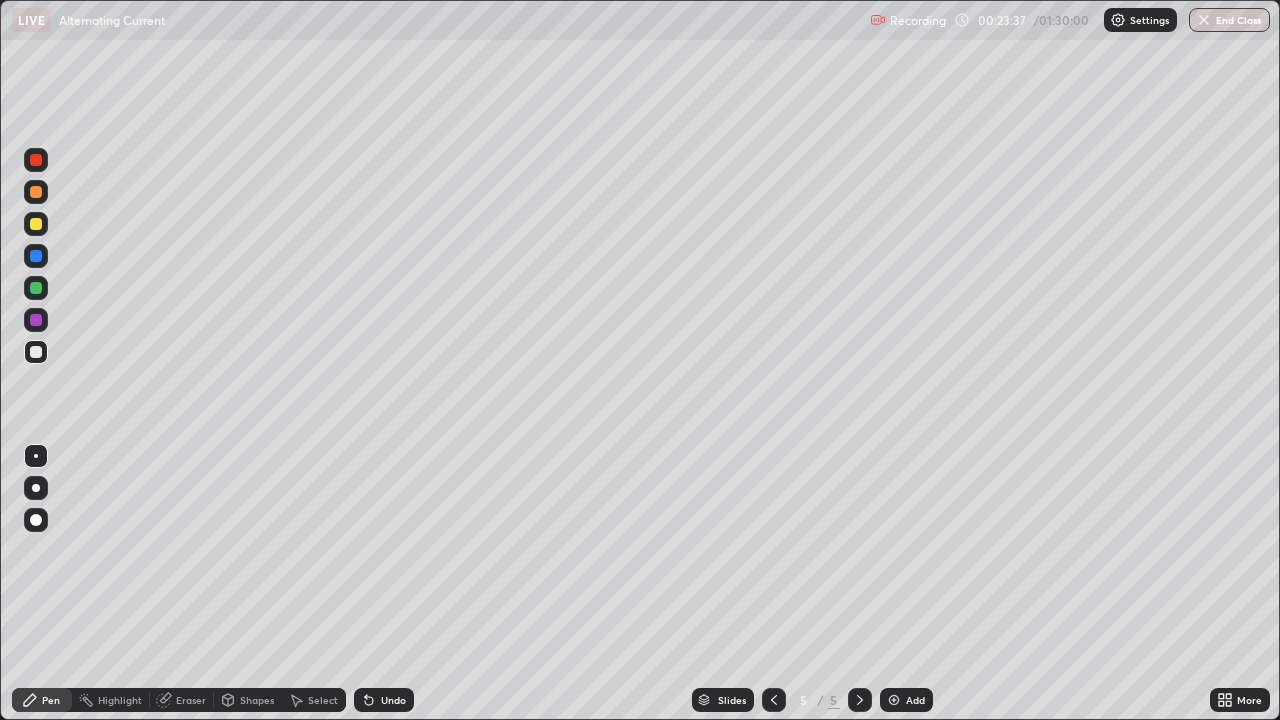 click on "Undo" at bounding box center (393, 700) 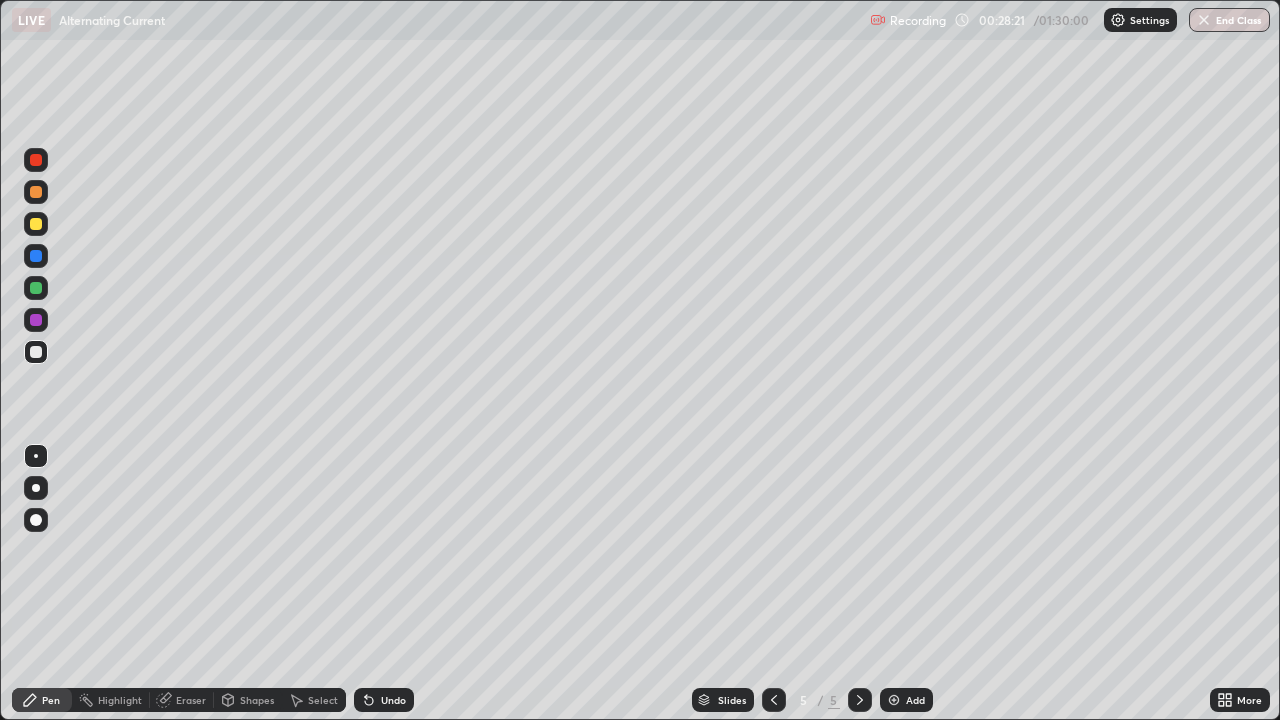 click 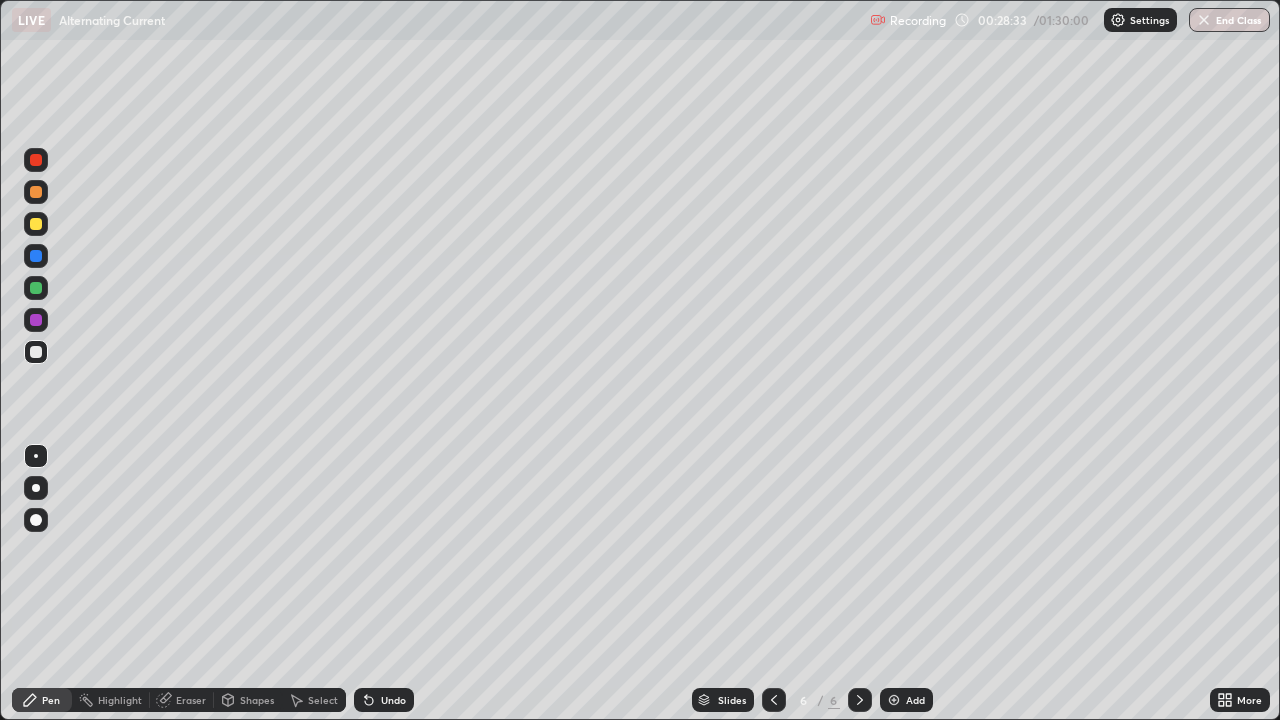 click at bounding box center [36, 224] 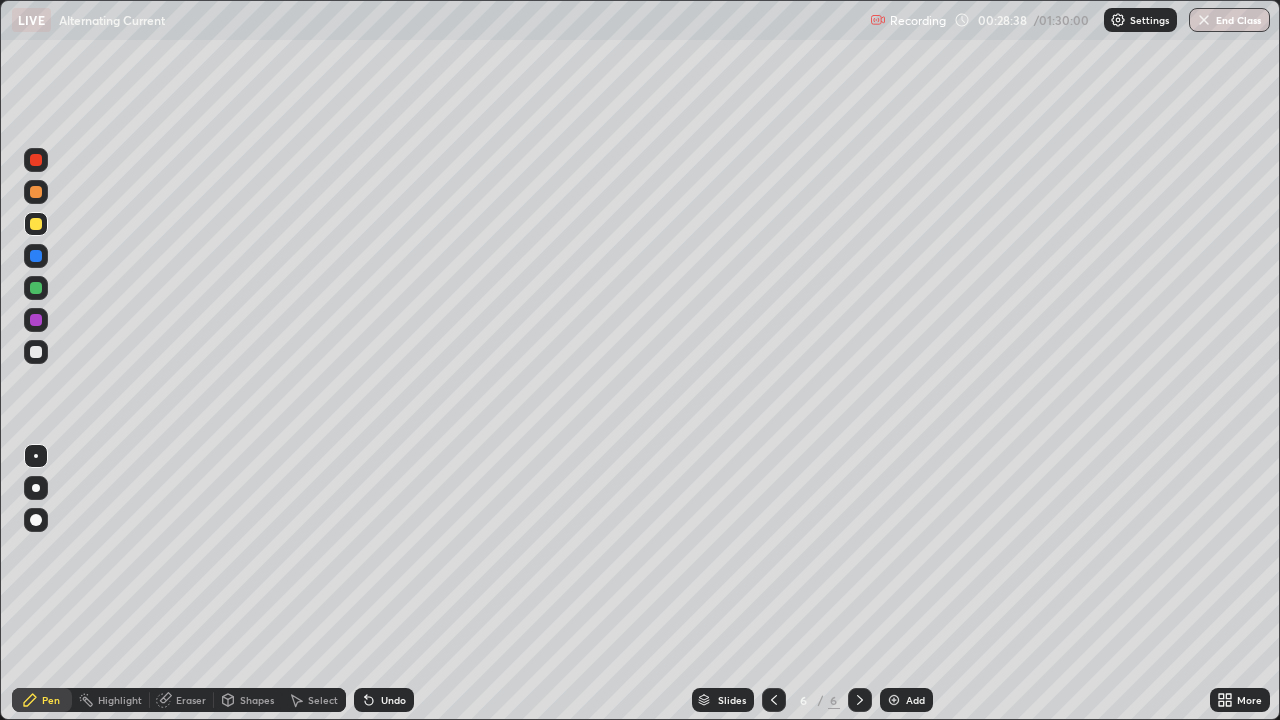 click on "Undo" at bounding box center (393, 700) 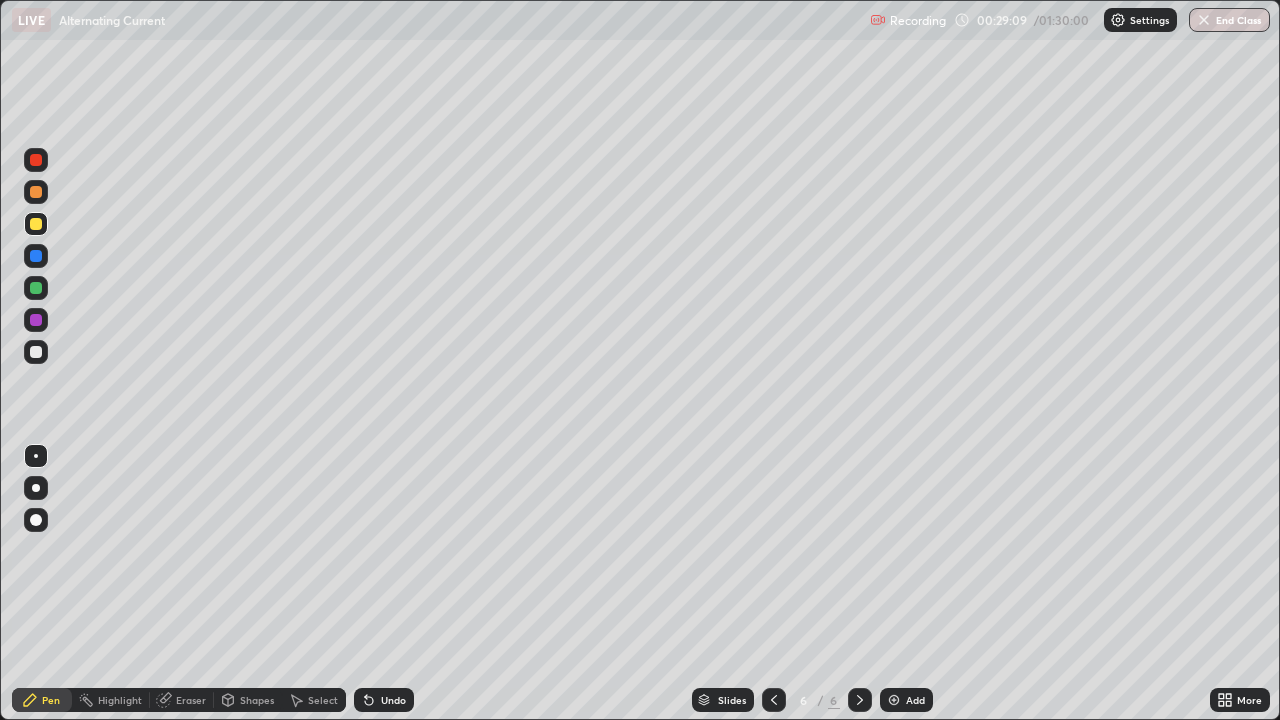 click on "Undo" at bounding box center [384, 700] 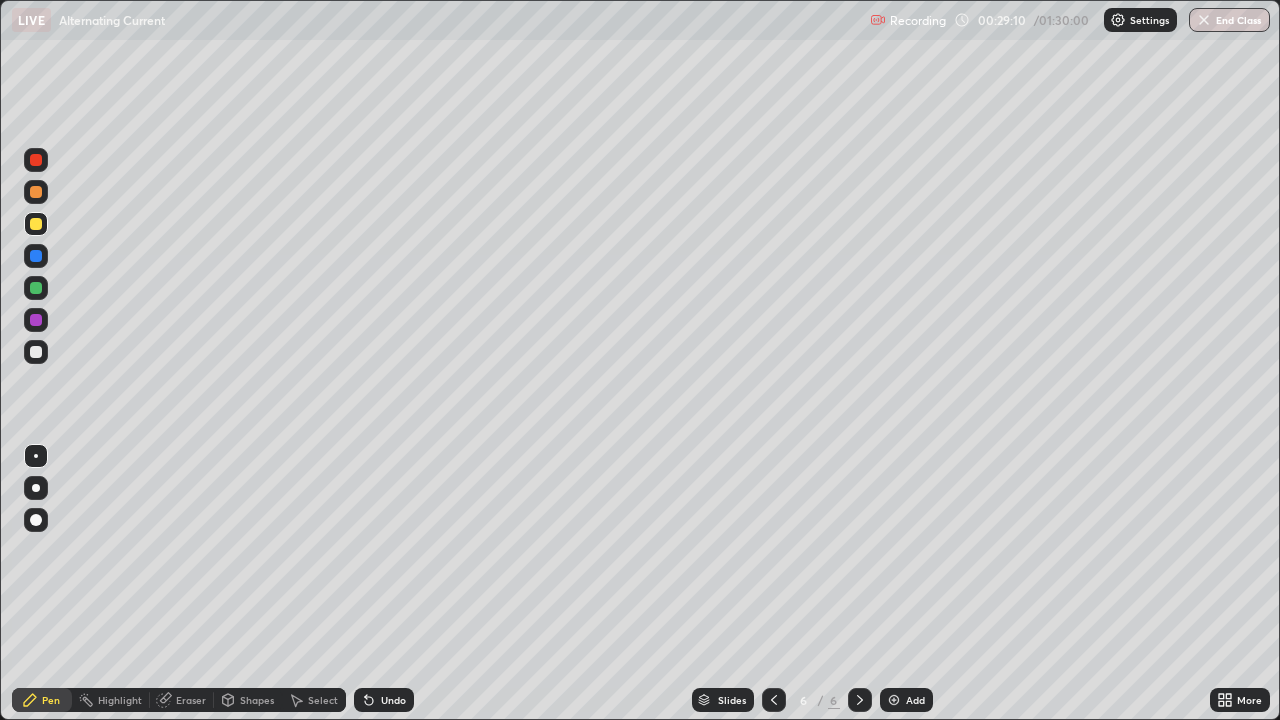 click on "Undo" at bounding box center (384, 700) 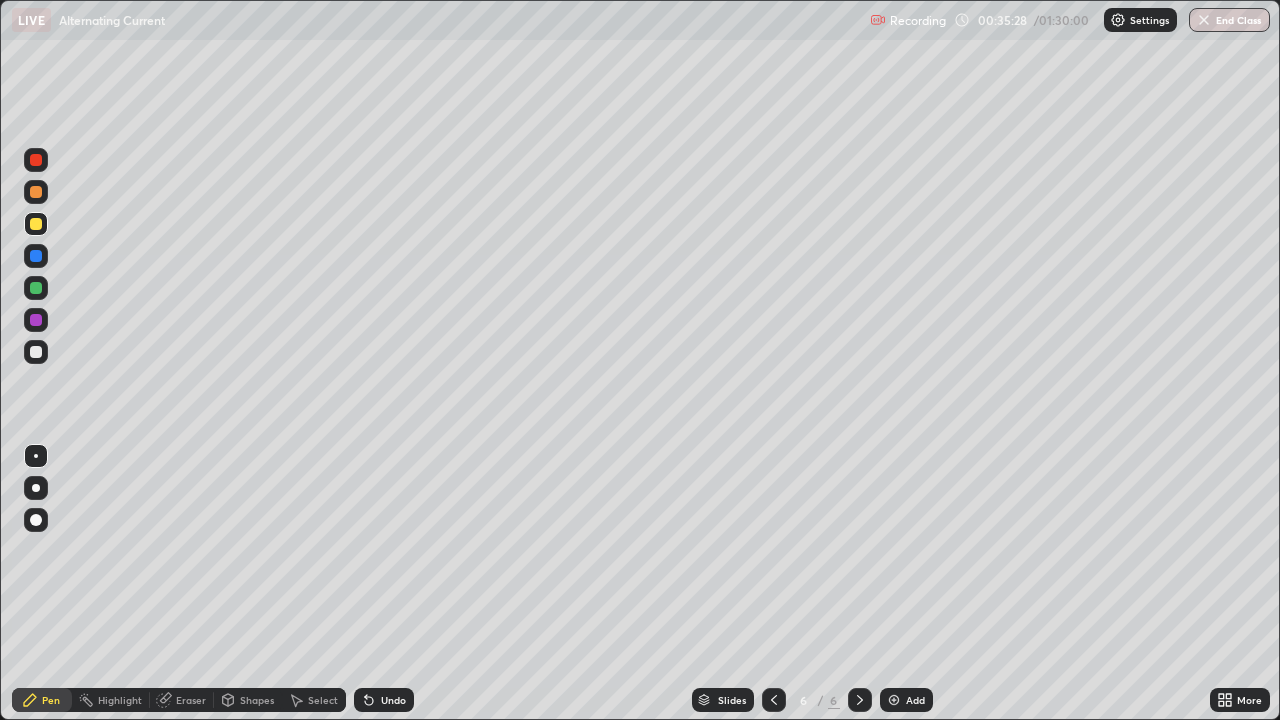 click at bounding box center (36, 256) 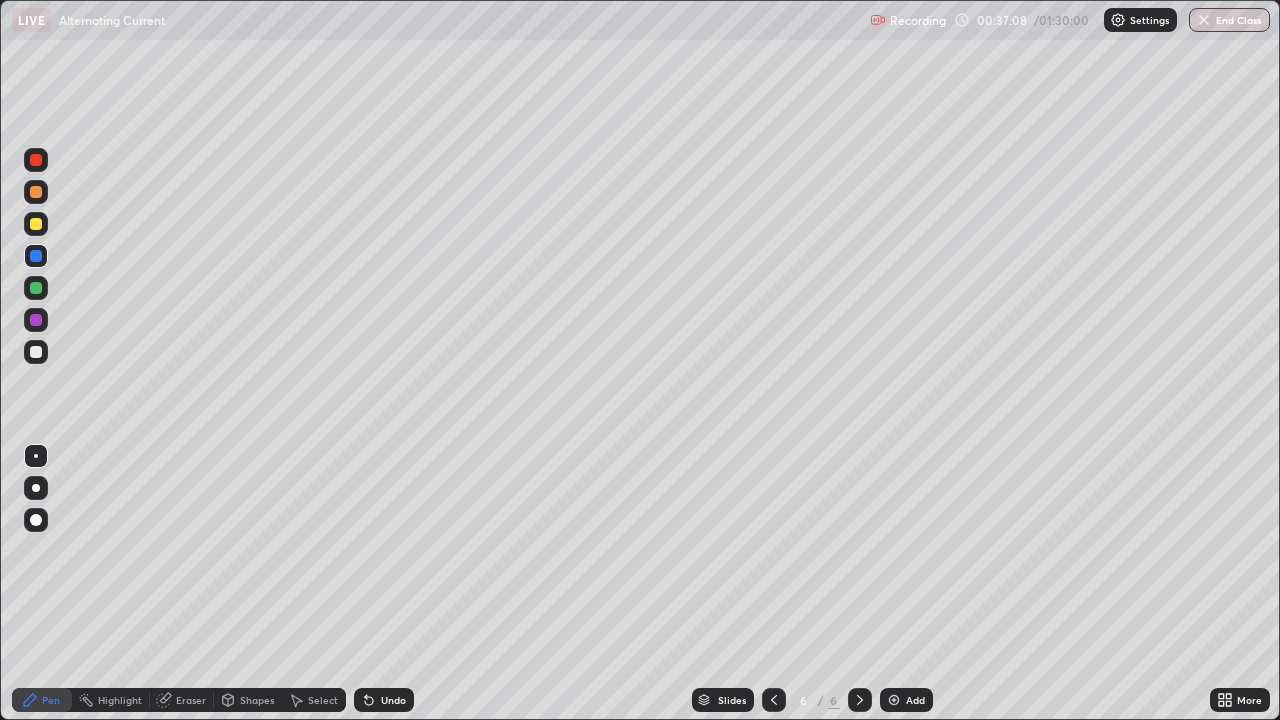 click on "Add" at bounding box center [906, 700] 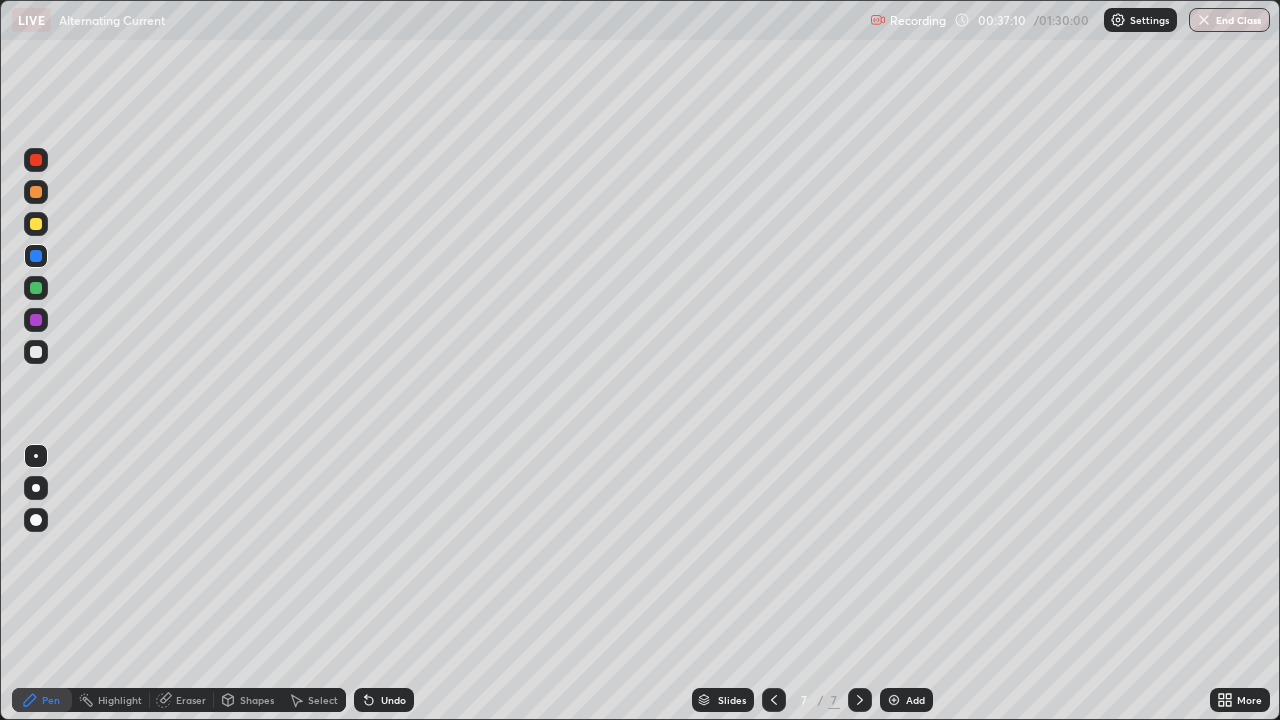 click at bounding box center [36, 352] 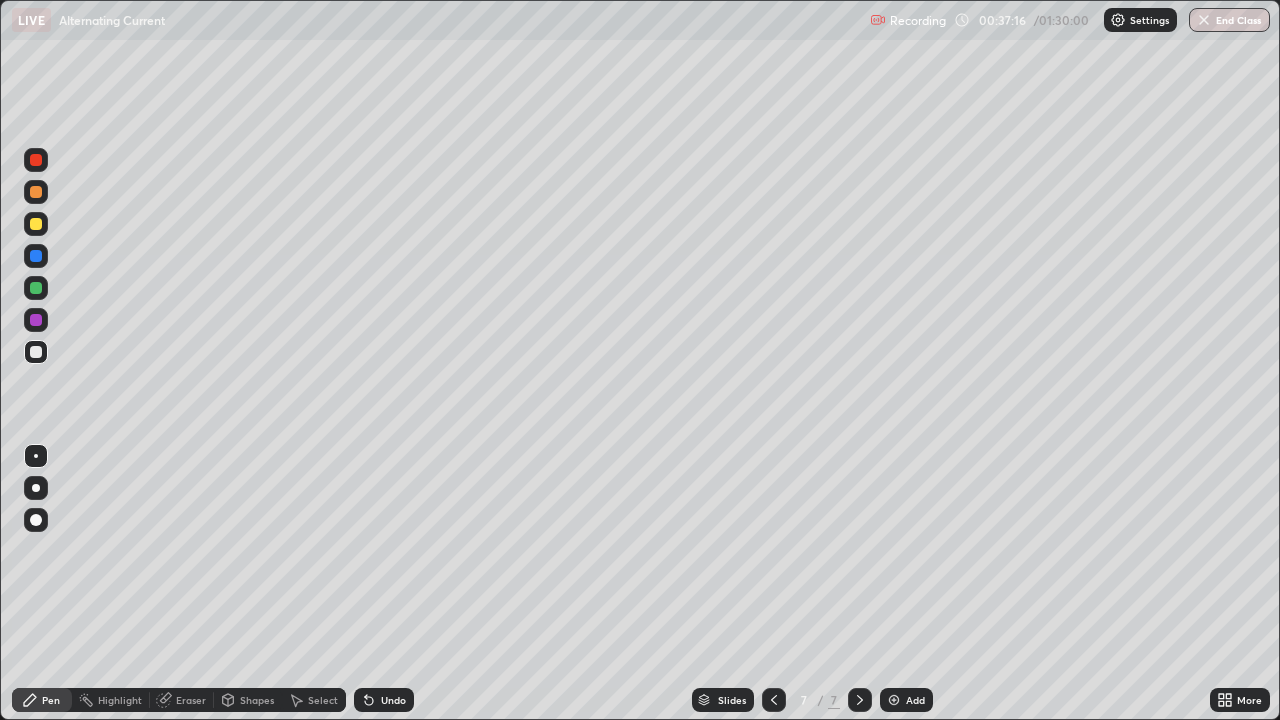 click at bounding box center (36, 224) 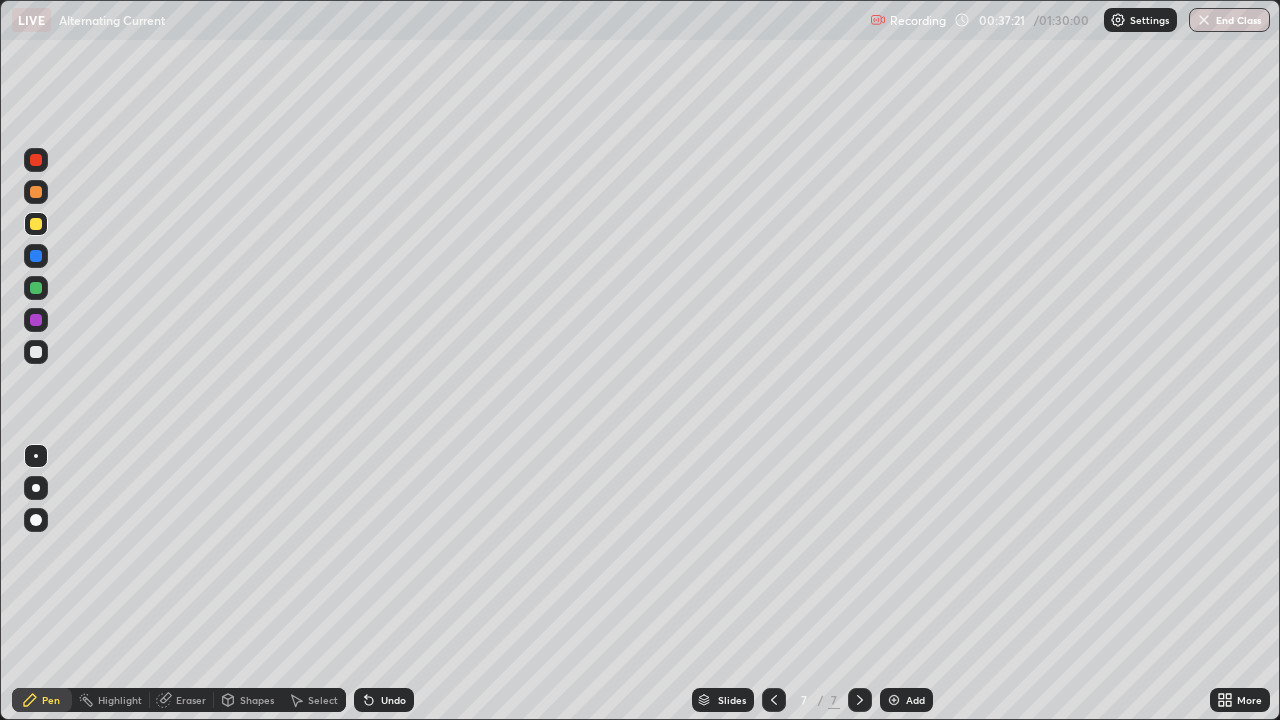 click at bounding box center [36, 256] 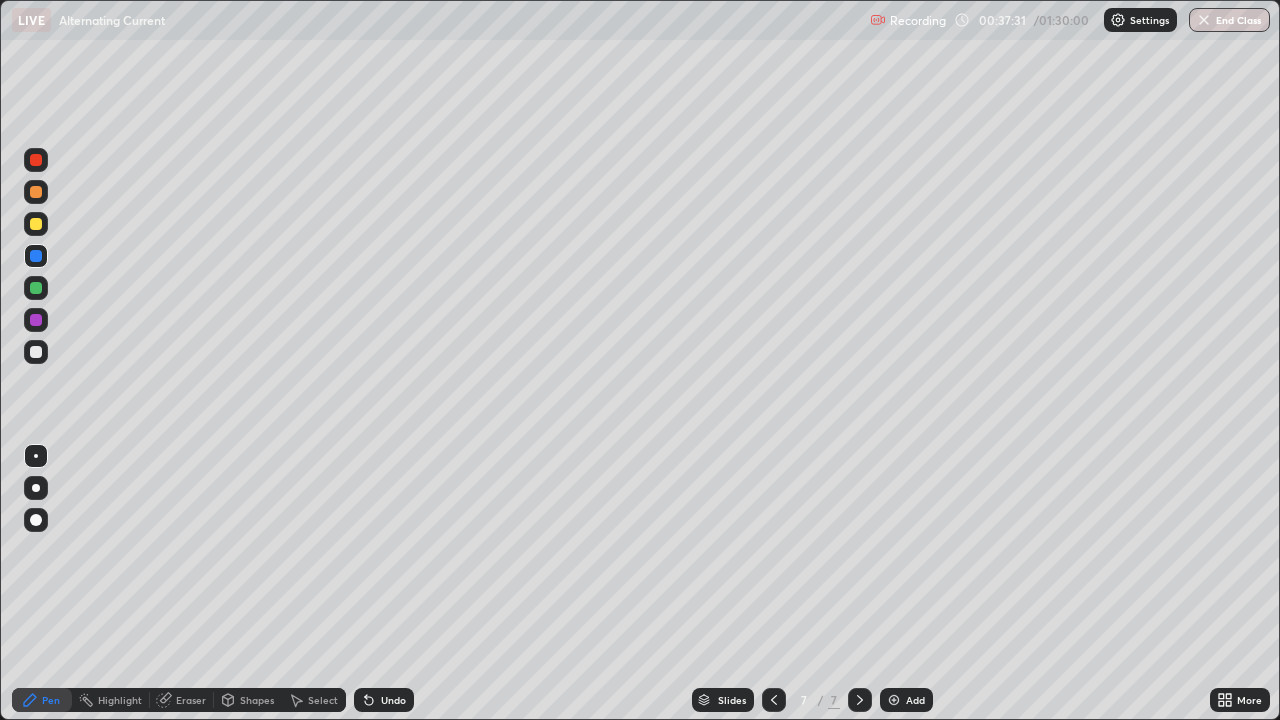 click at bounding box center [36, 288] 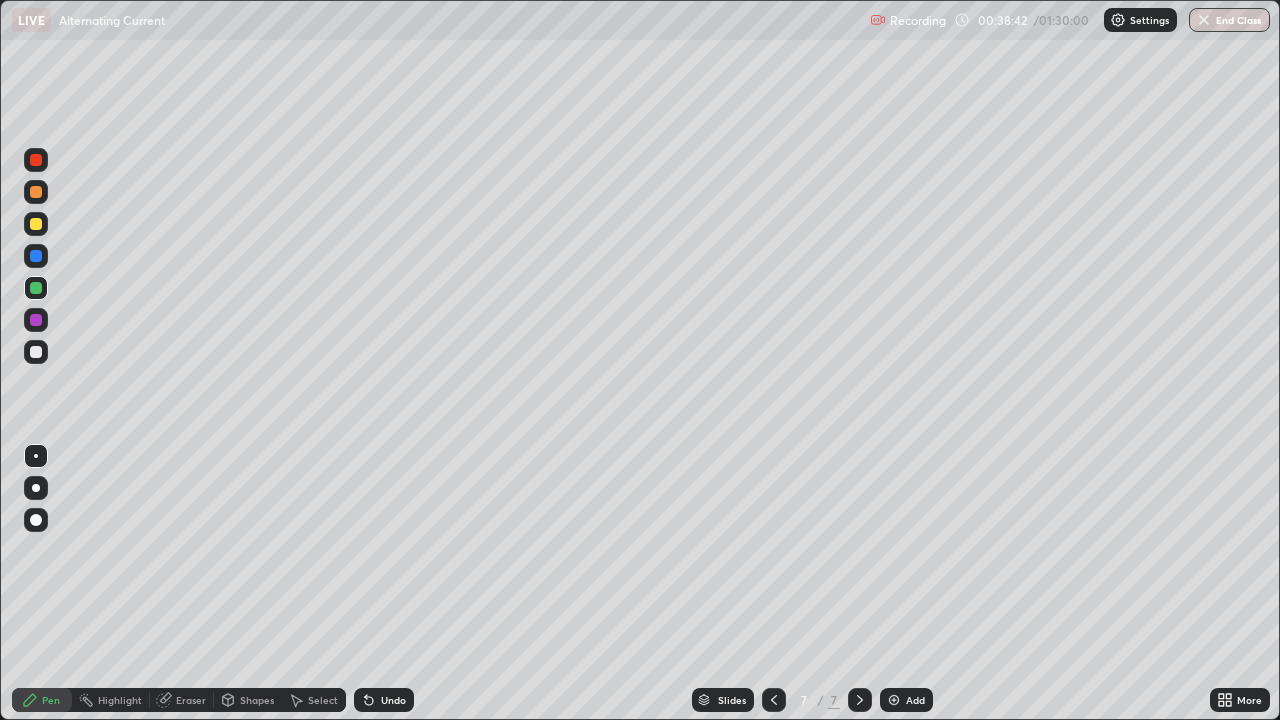 click 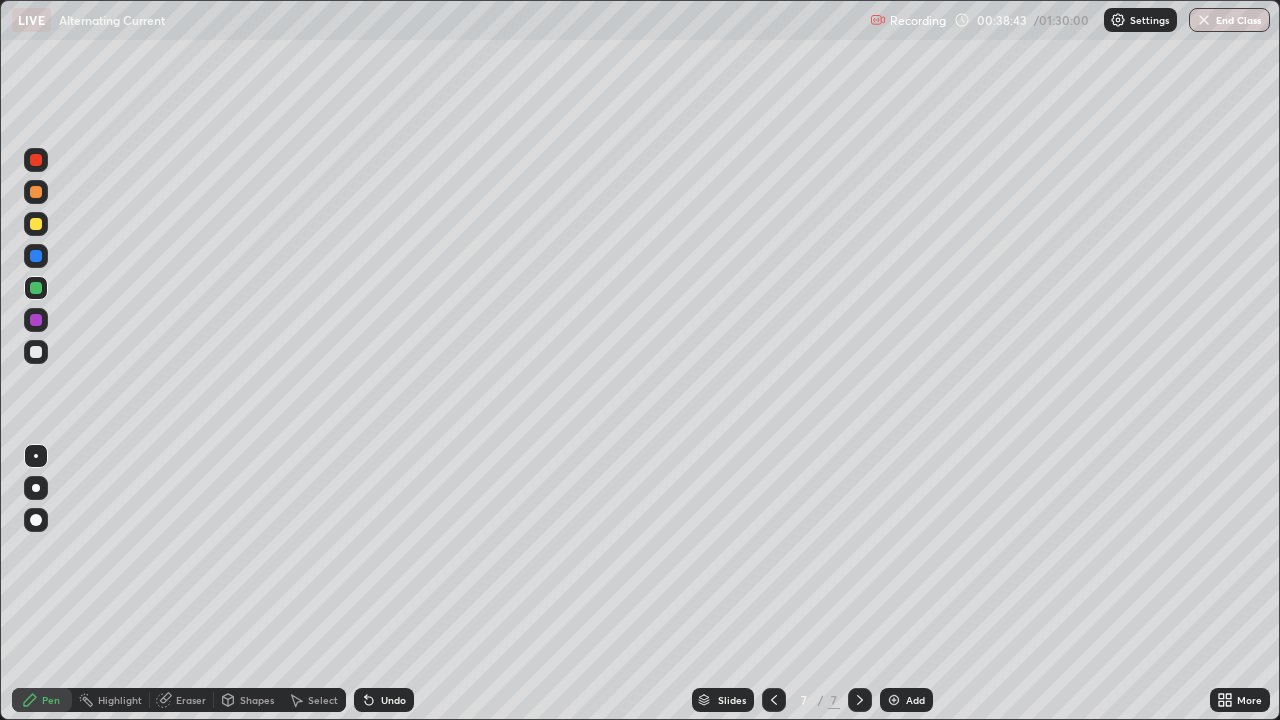 click 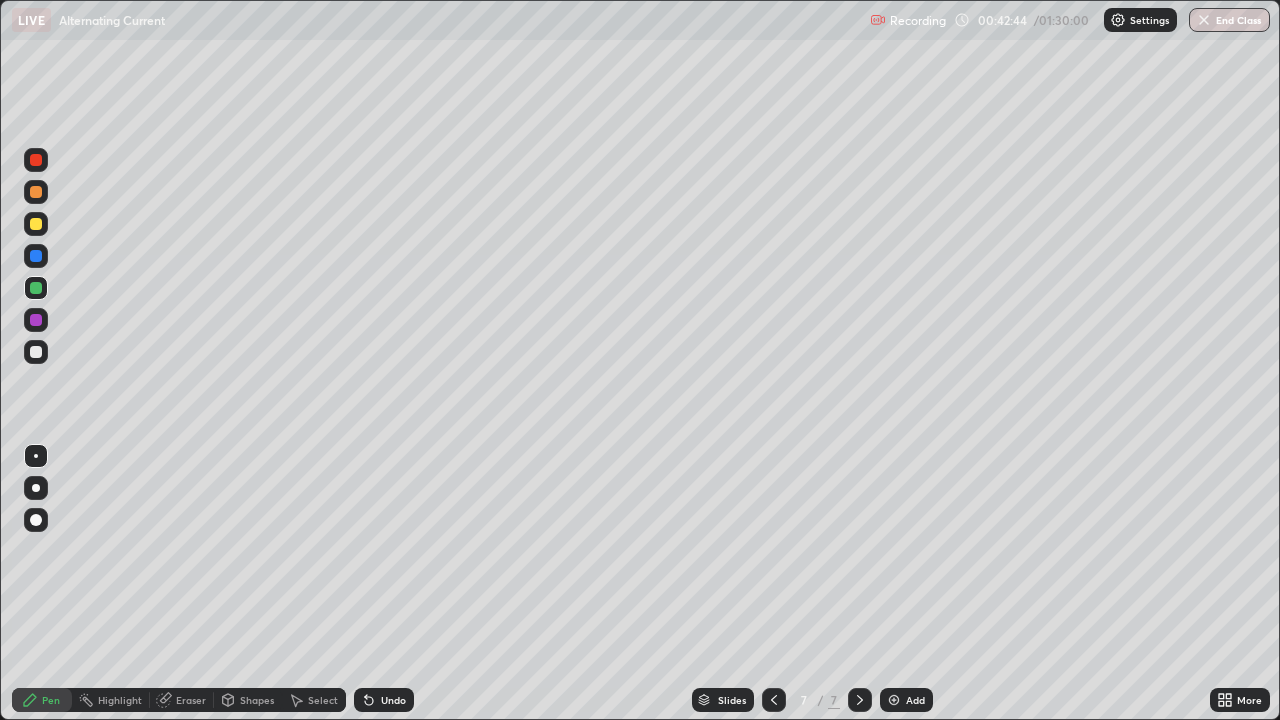 click 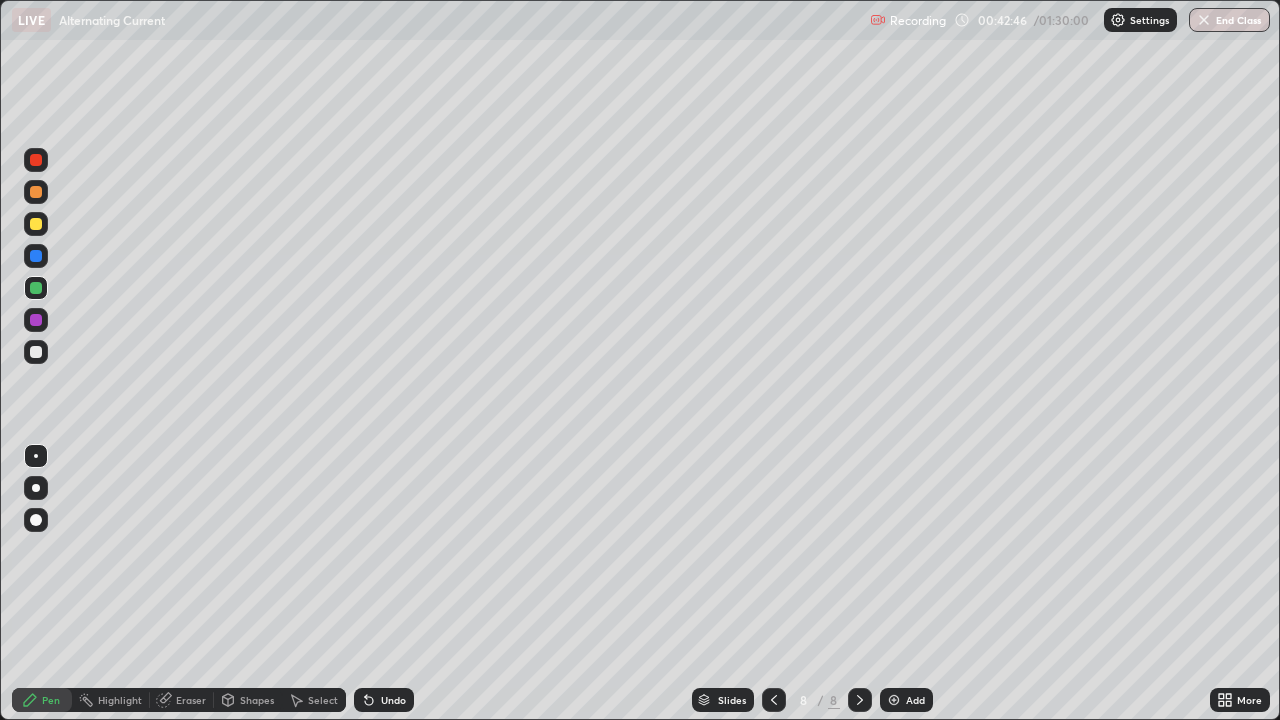 click at bounding box center (36, 352) 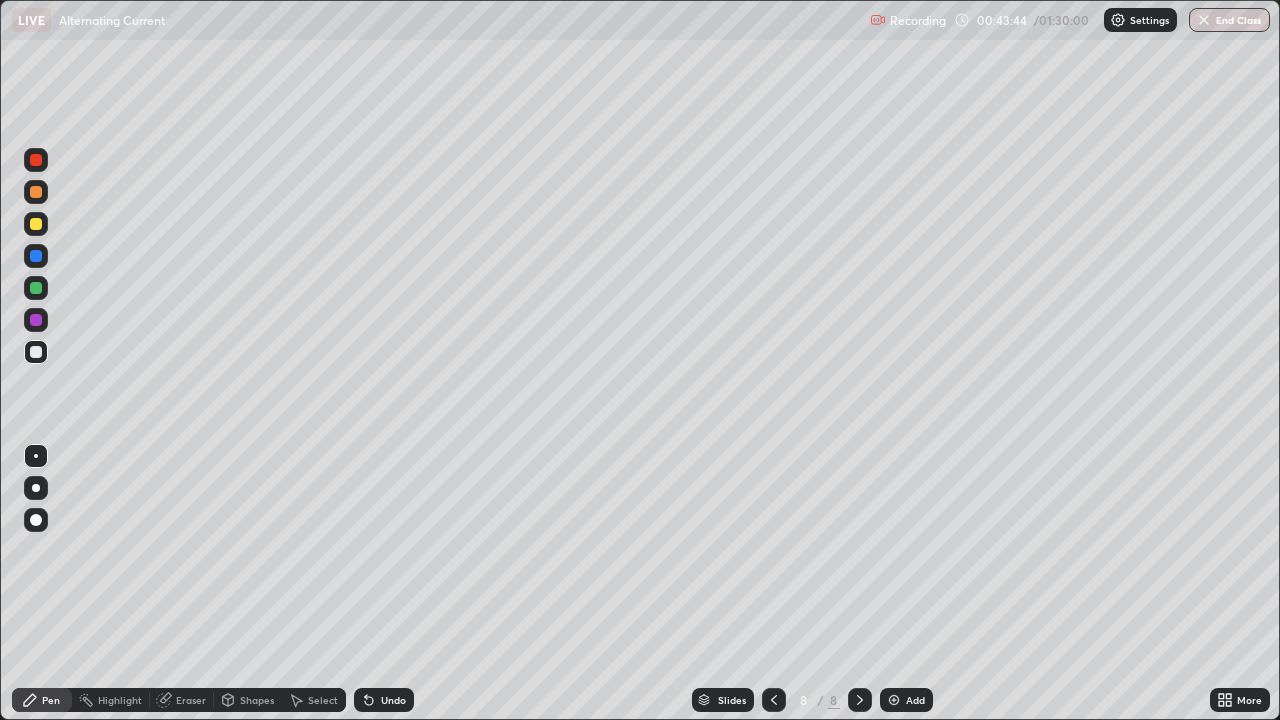 click at bounding box center [36, 256] 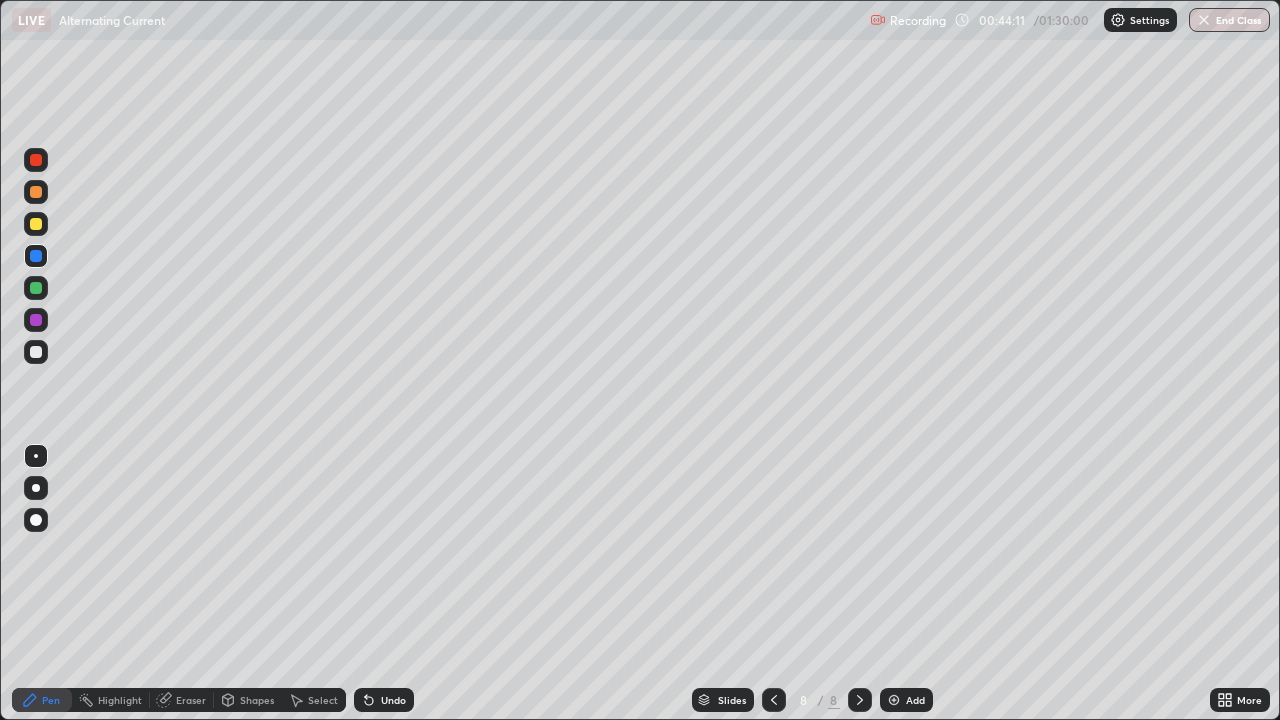 click at bounding box center (36, 288) 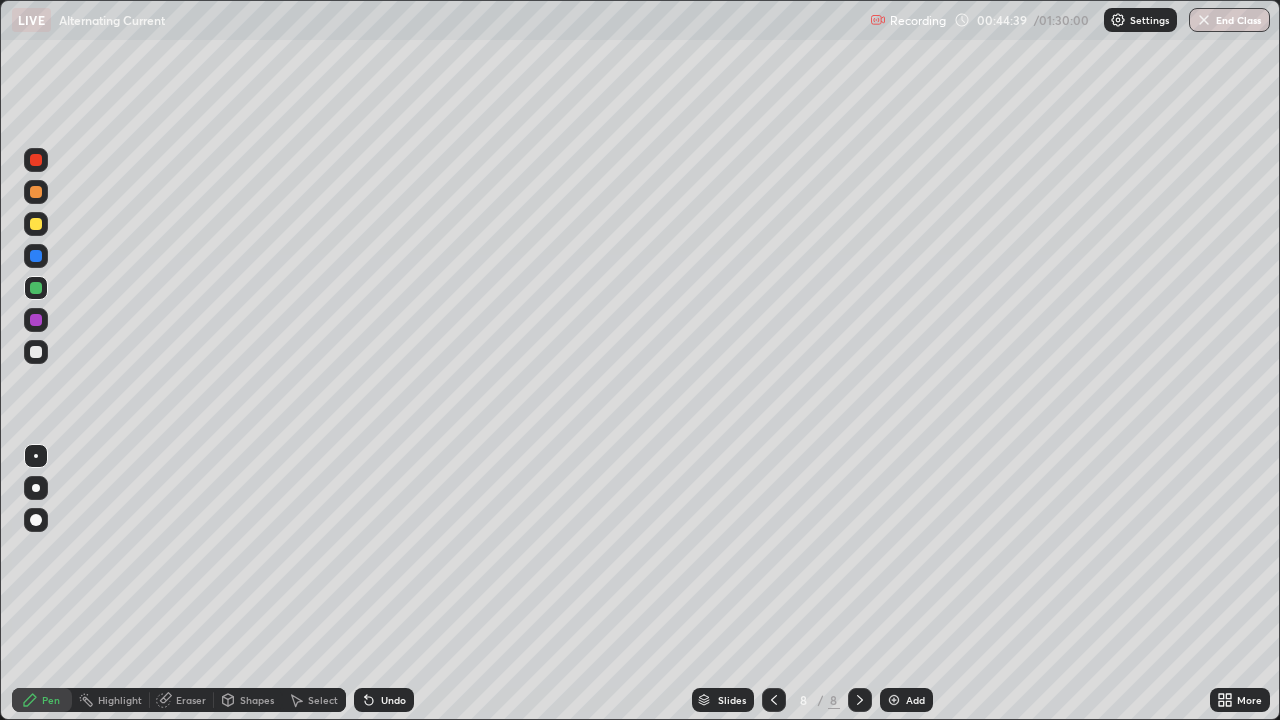 click at bounding box center [36, 352] 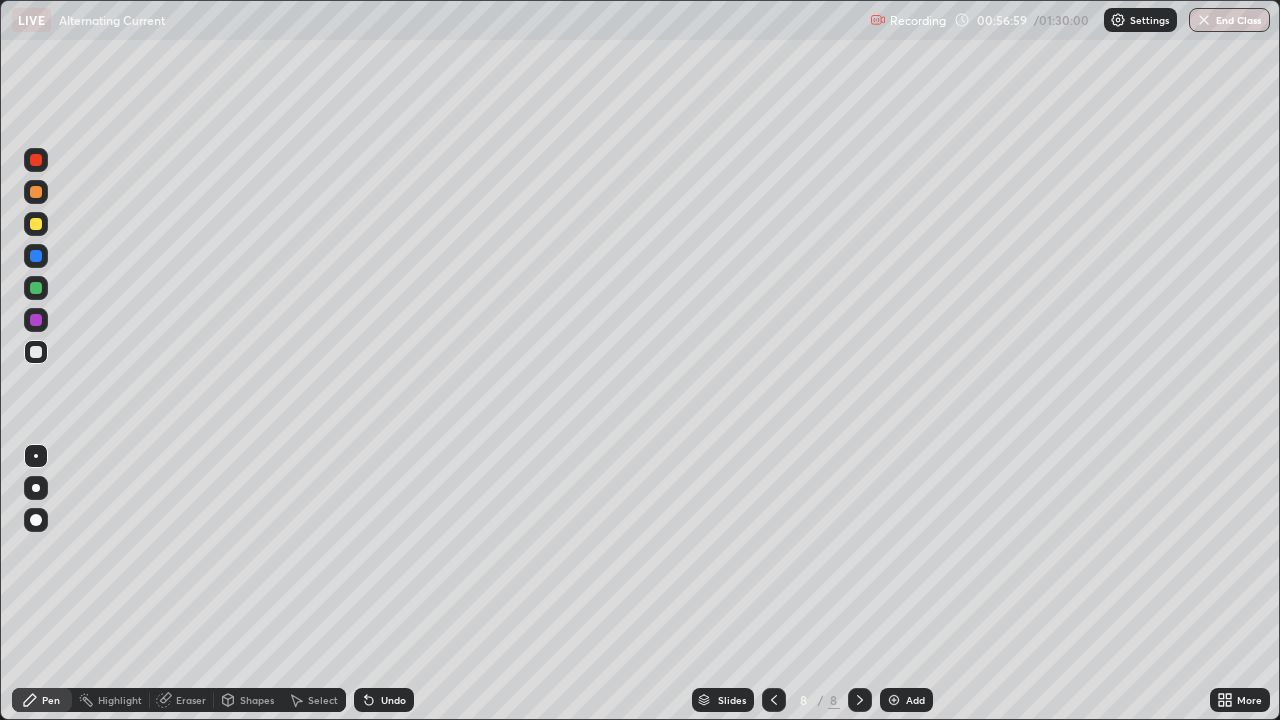 click on "Add" at bounding box center (915, 700) 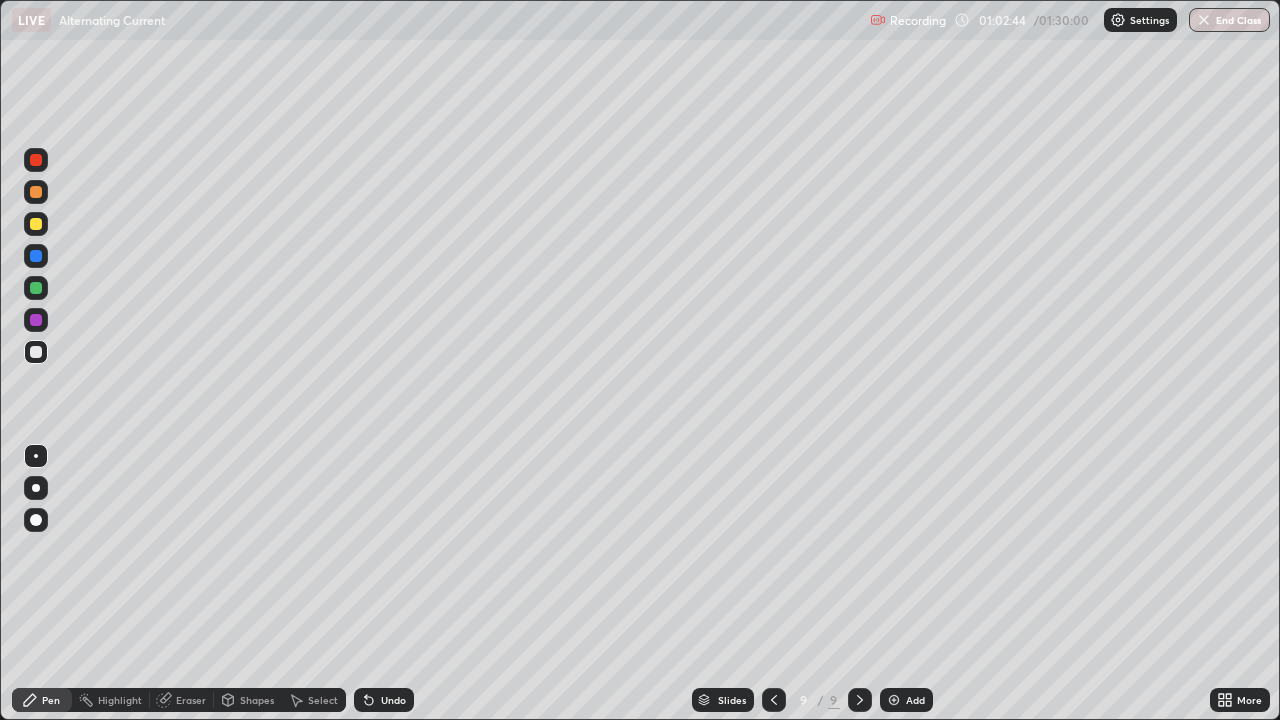 click on "Add" at bounding box center (906, 700) 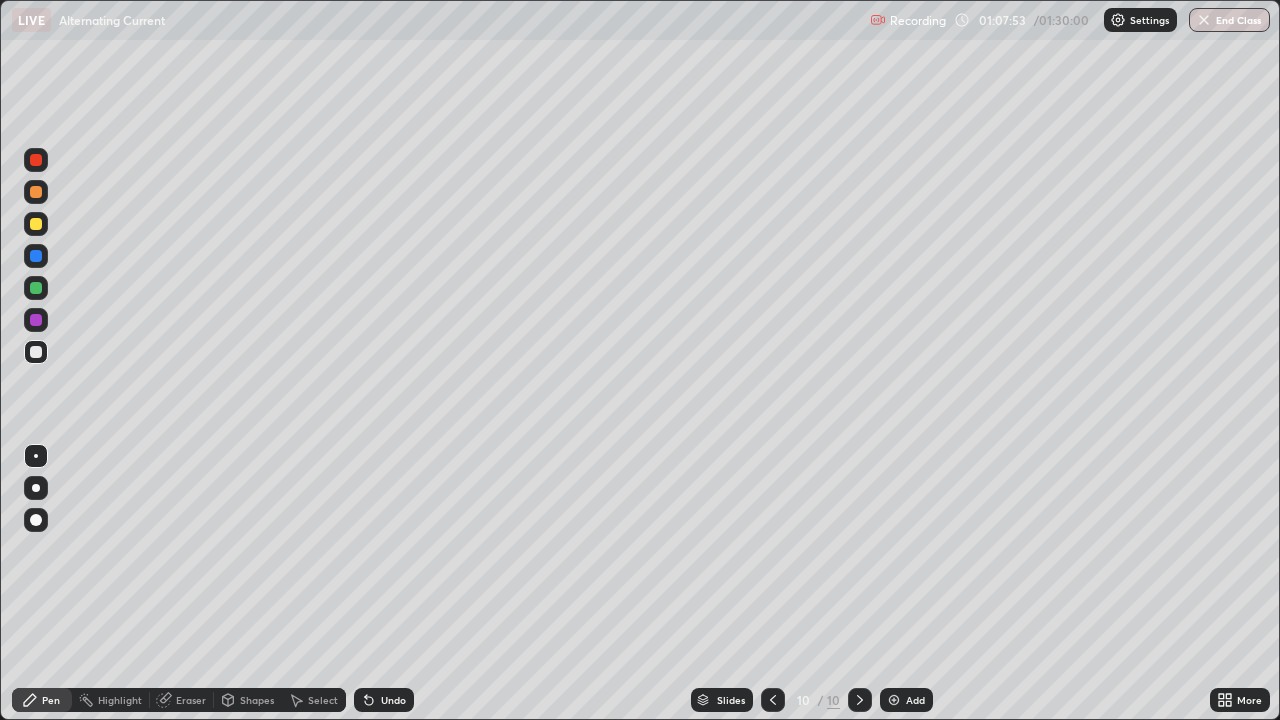 click 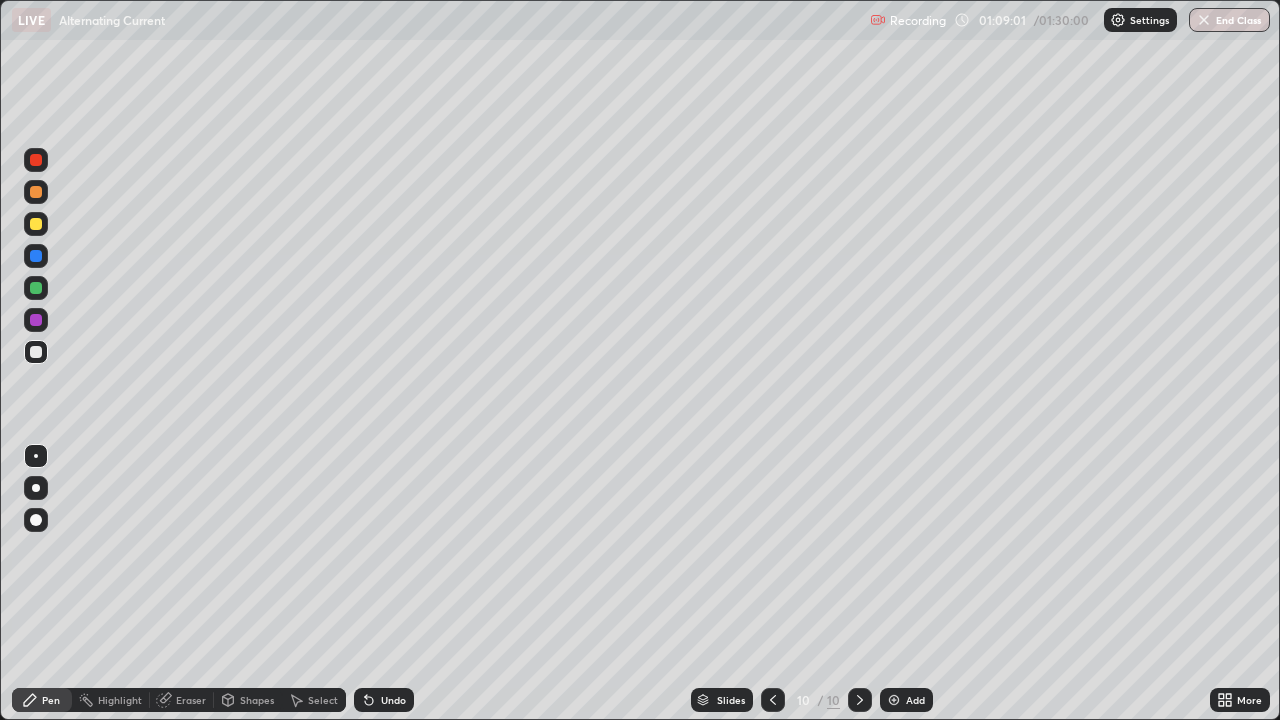 click on "Undo" at bounding box center [393, 700] 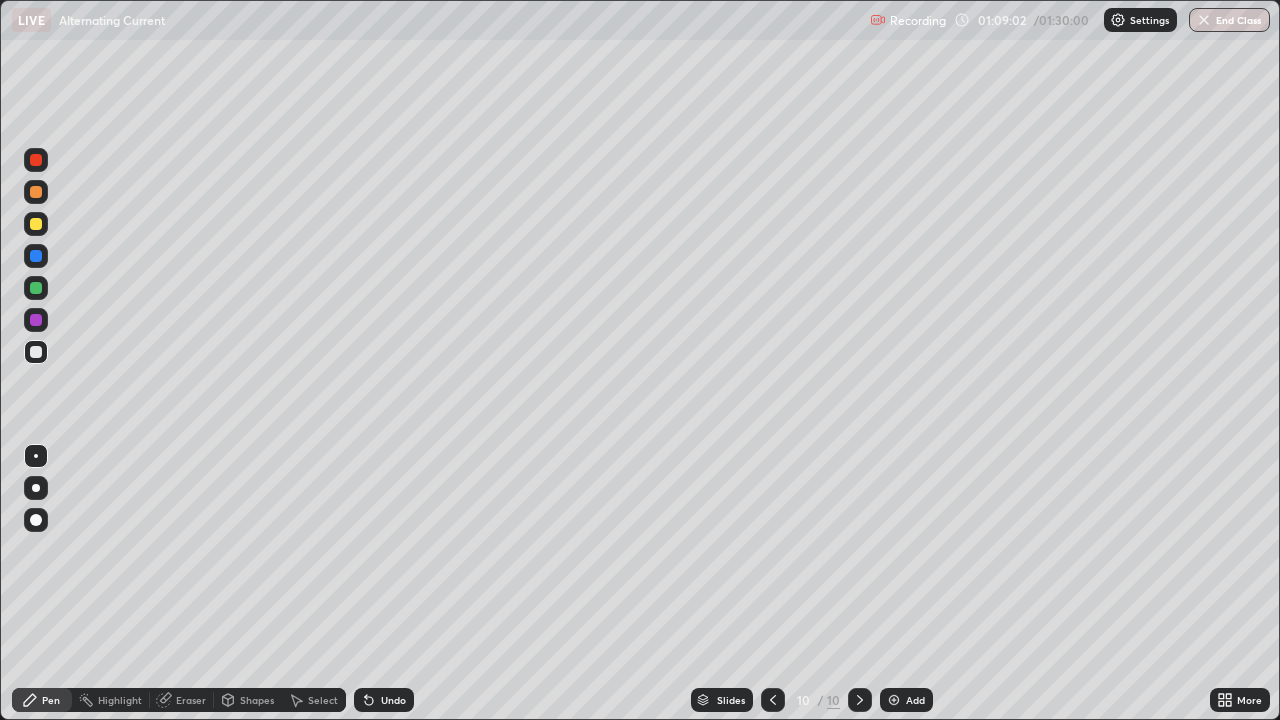 click on "Undo" at bounding box center (393, 700) 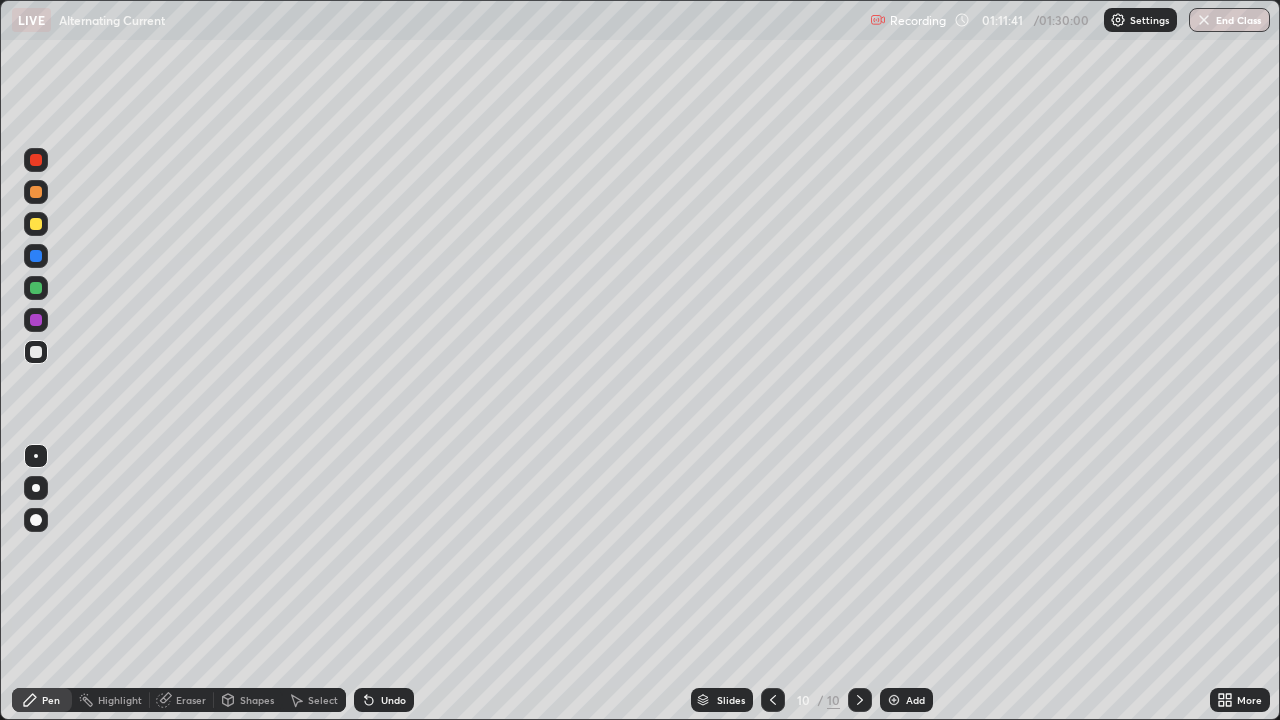 click 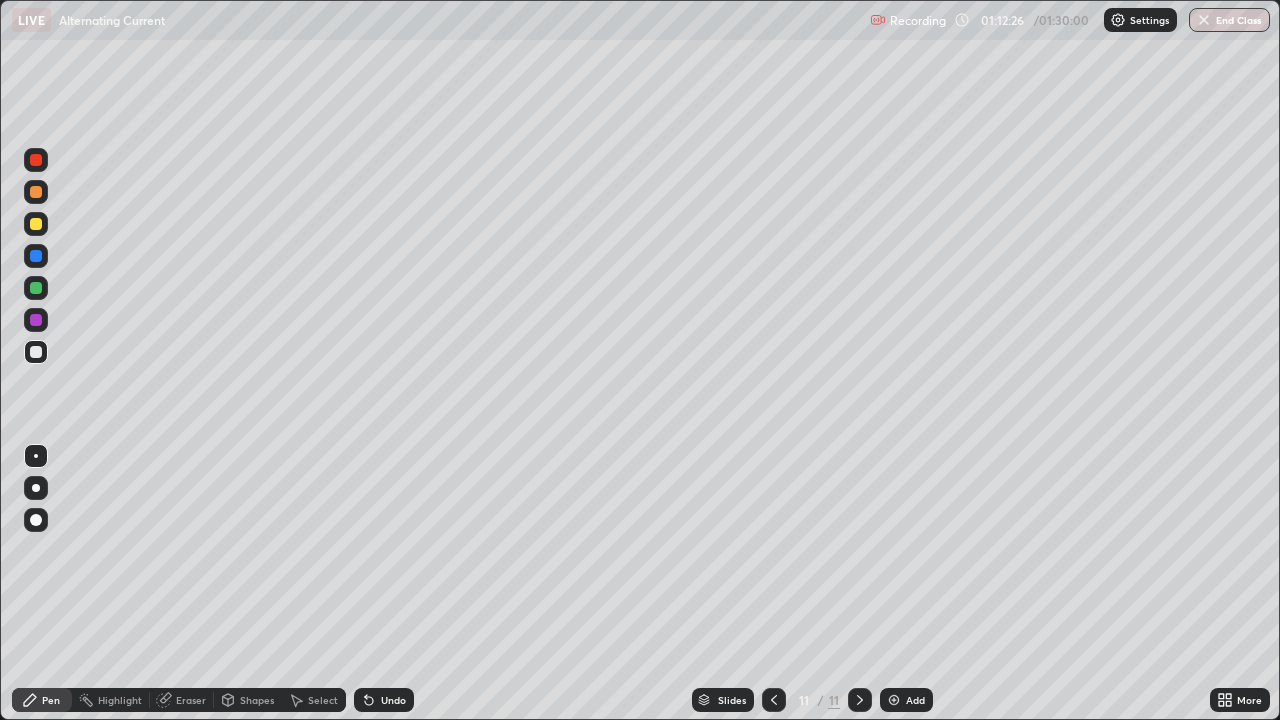 click at bounding box center (36, 352) 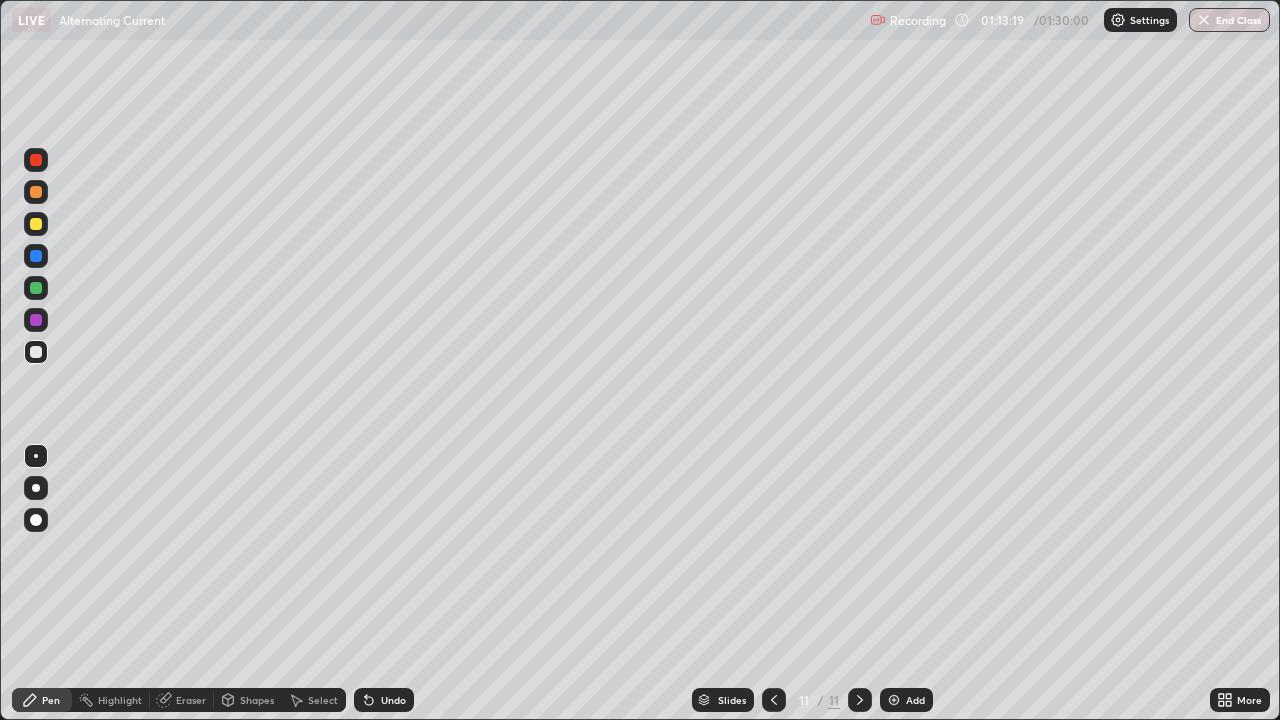 click at bounding box center (36, 256) 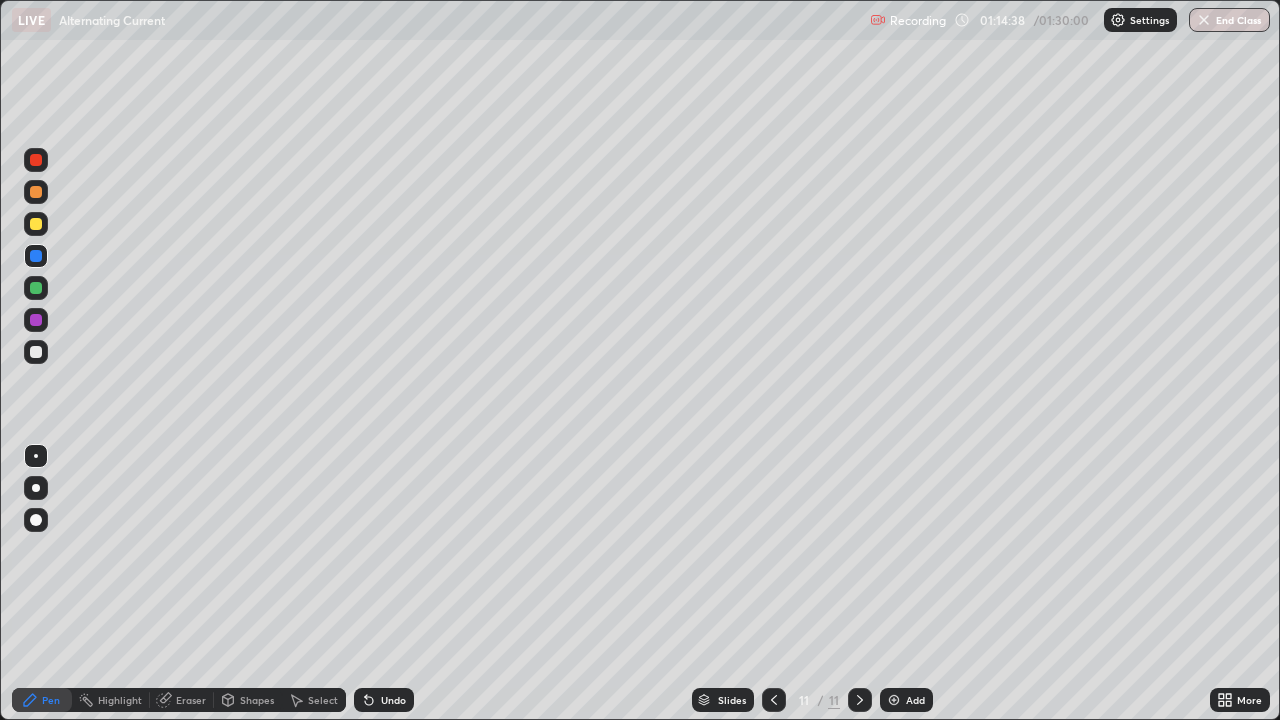click at bounding box center [36, 288] 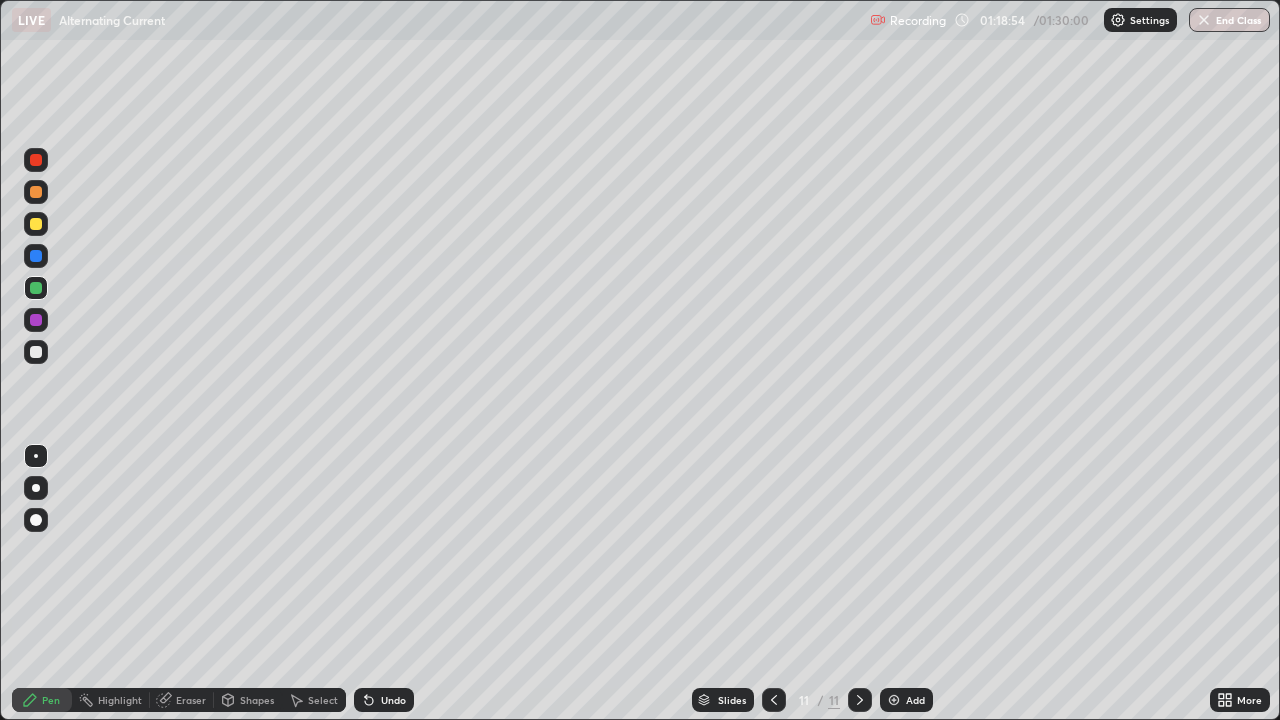 click 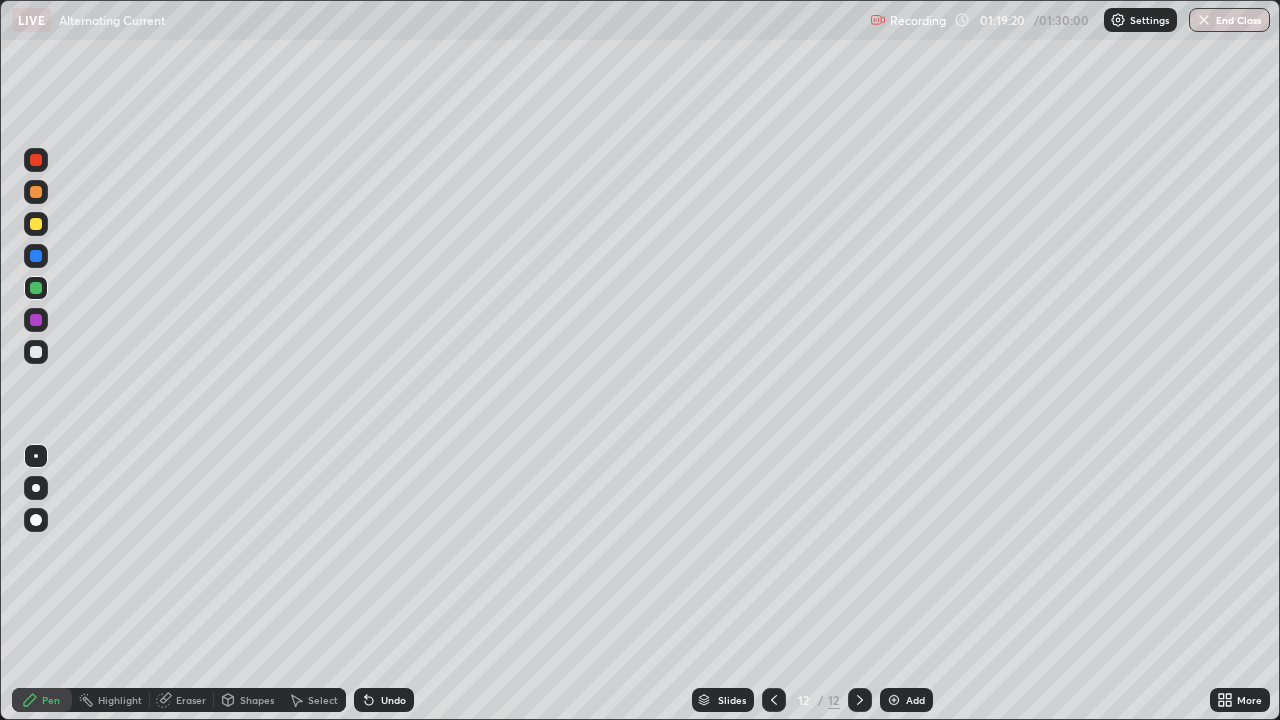 click at bounding box center [36, 256] 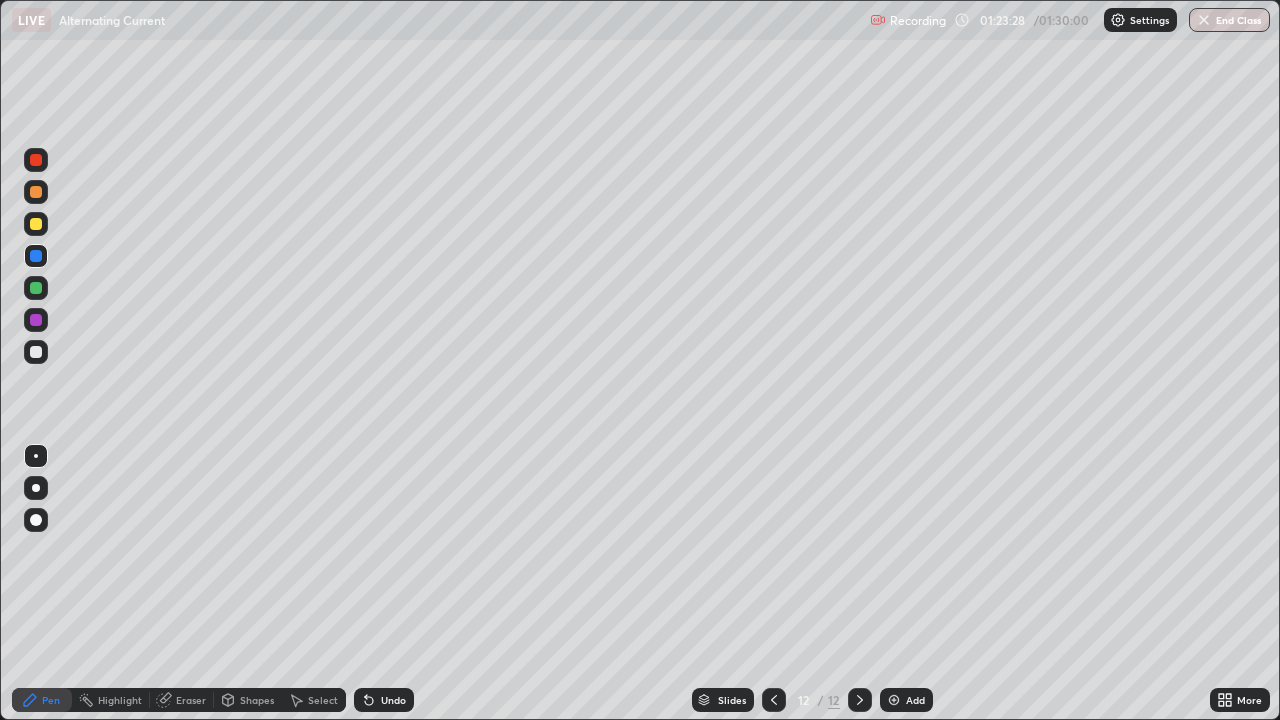 click at bounding box center (36, 288) 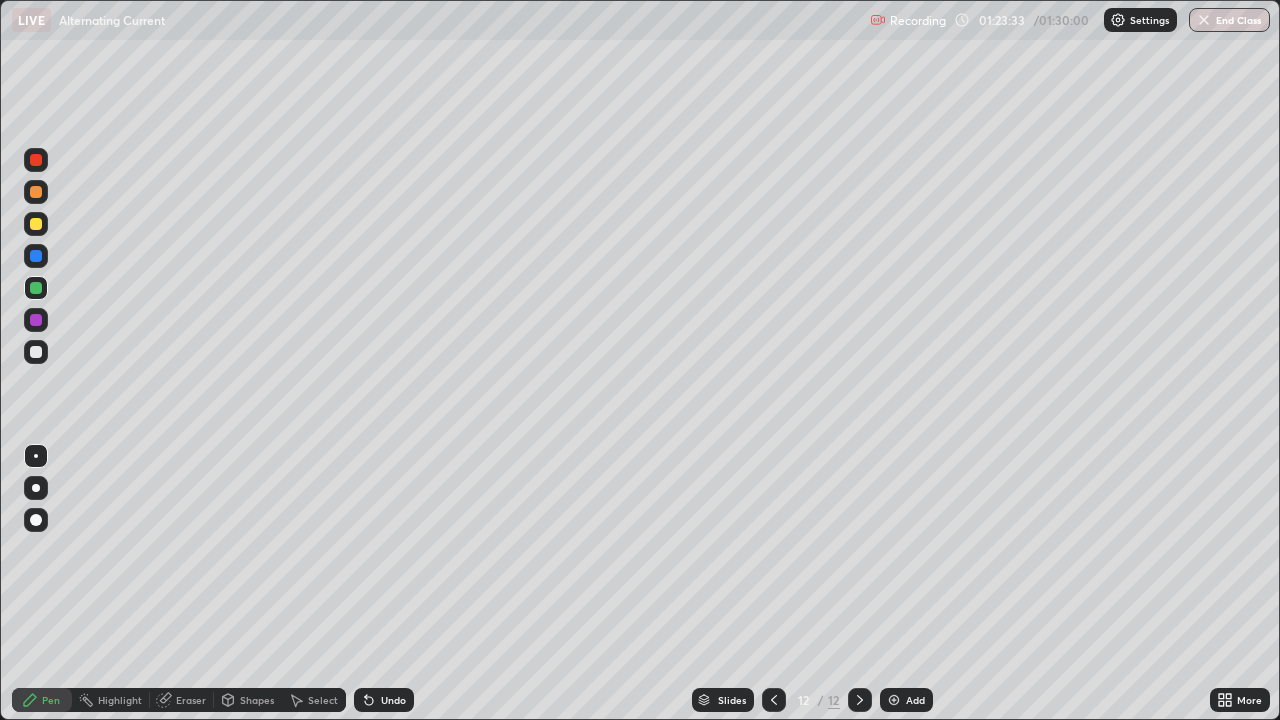 click at bounding box center (36, 256) 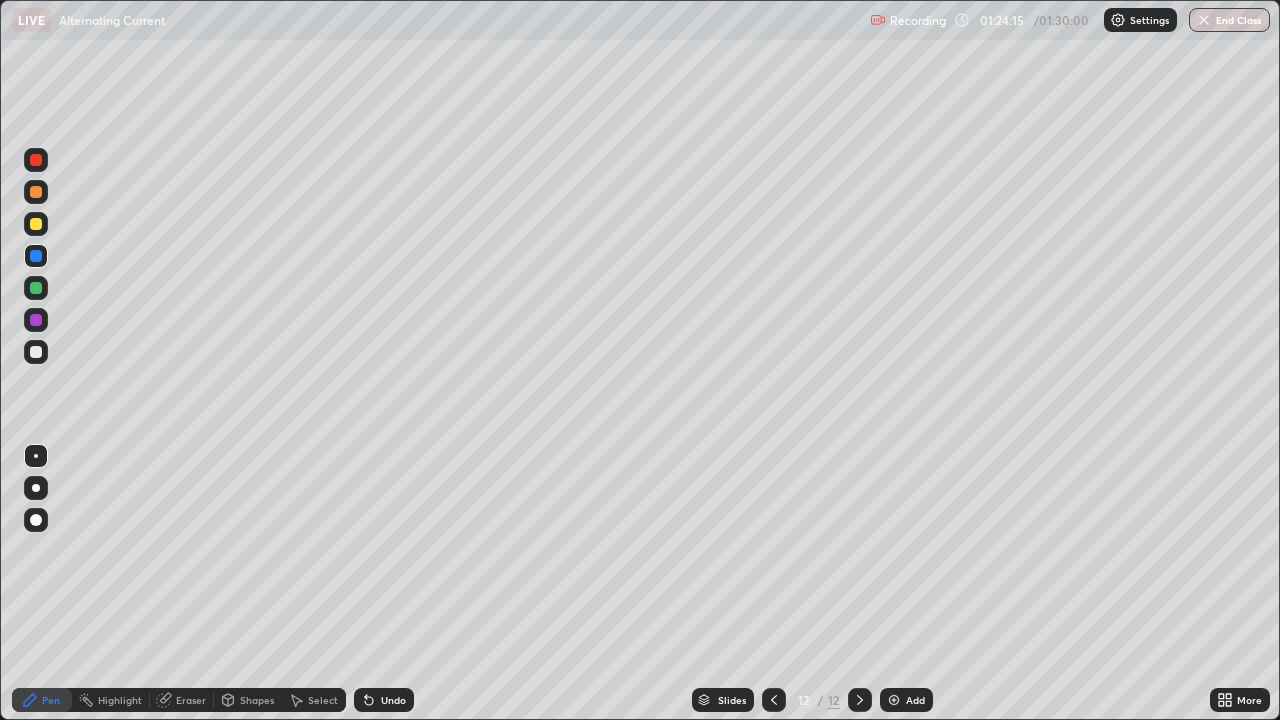 click on "Undo" at bounding box center [393, 700] 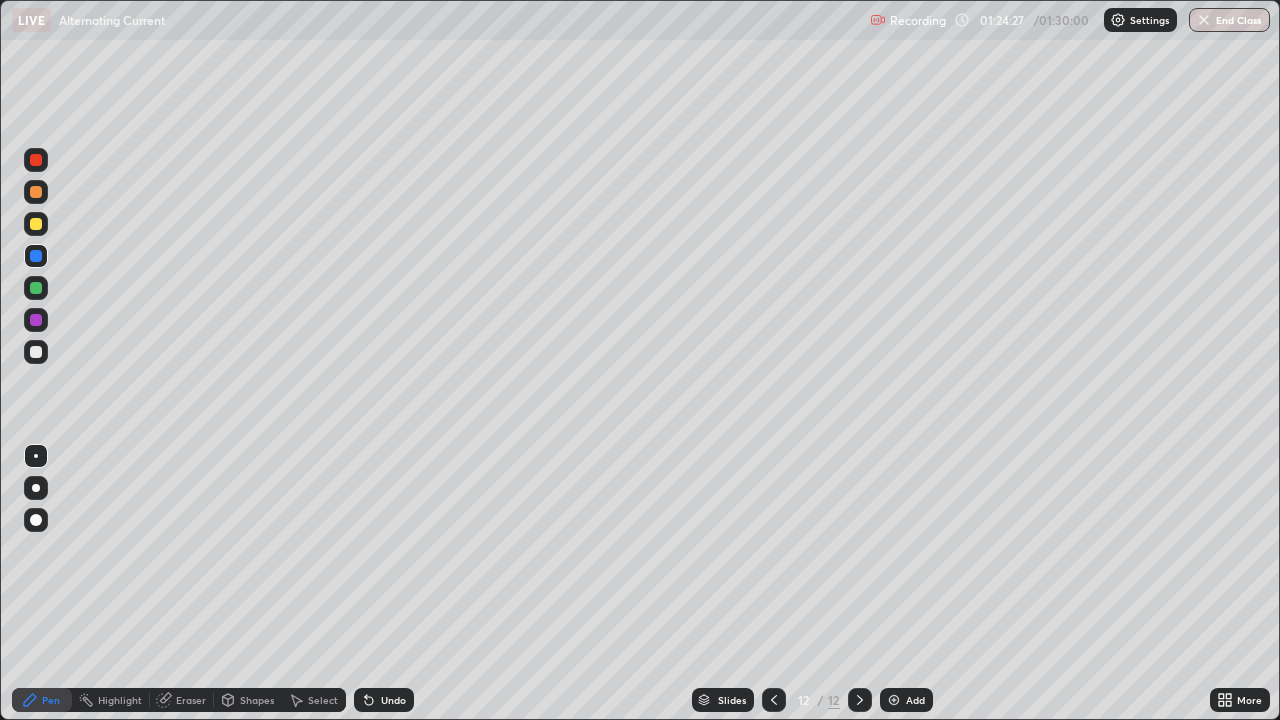 click at bounding box center (36, 288) 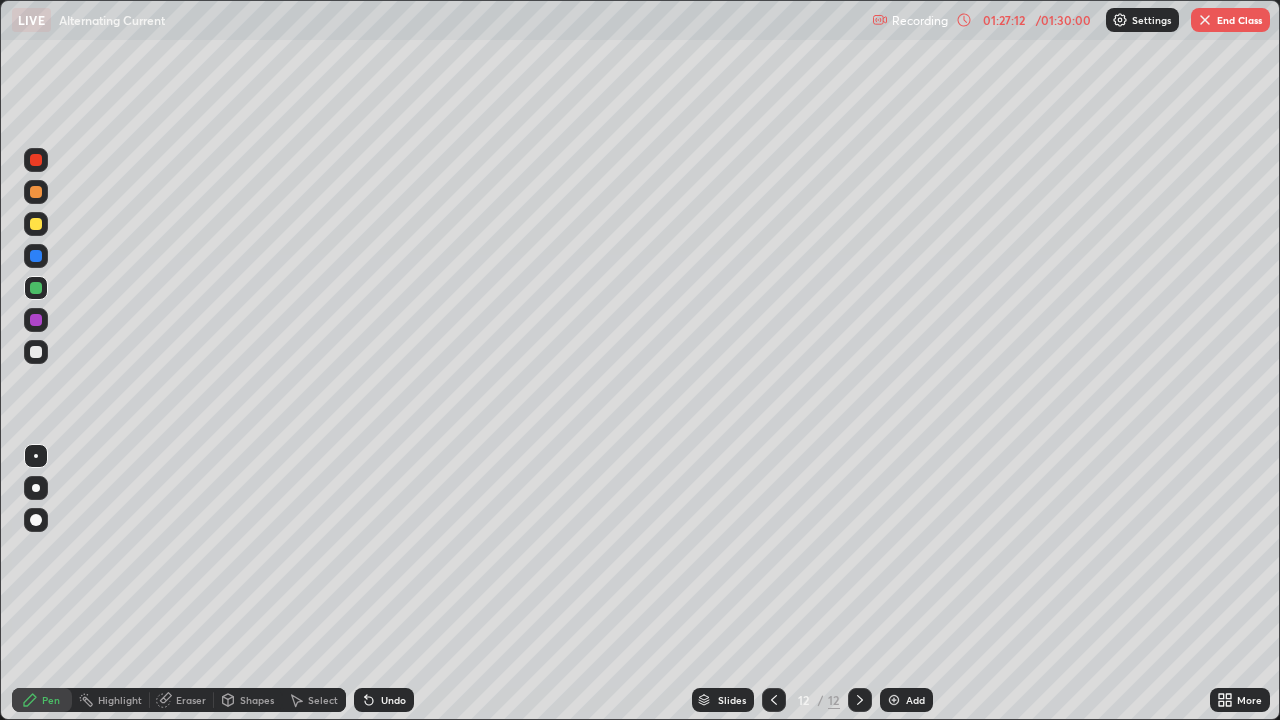 click on "End Class" at bounding box center [1230, 20] 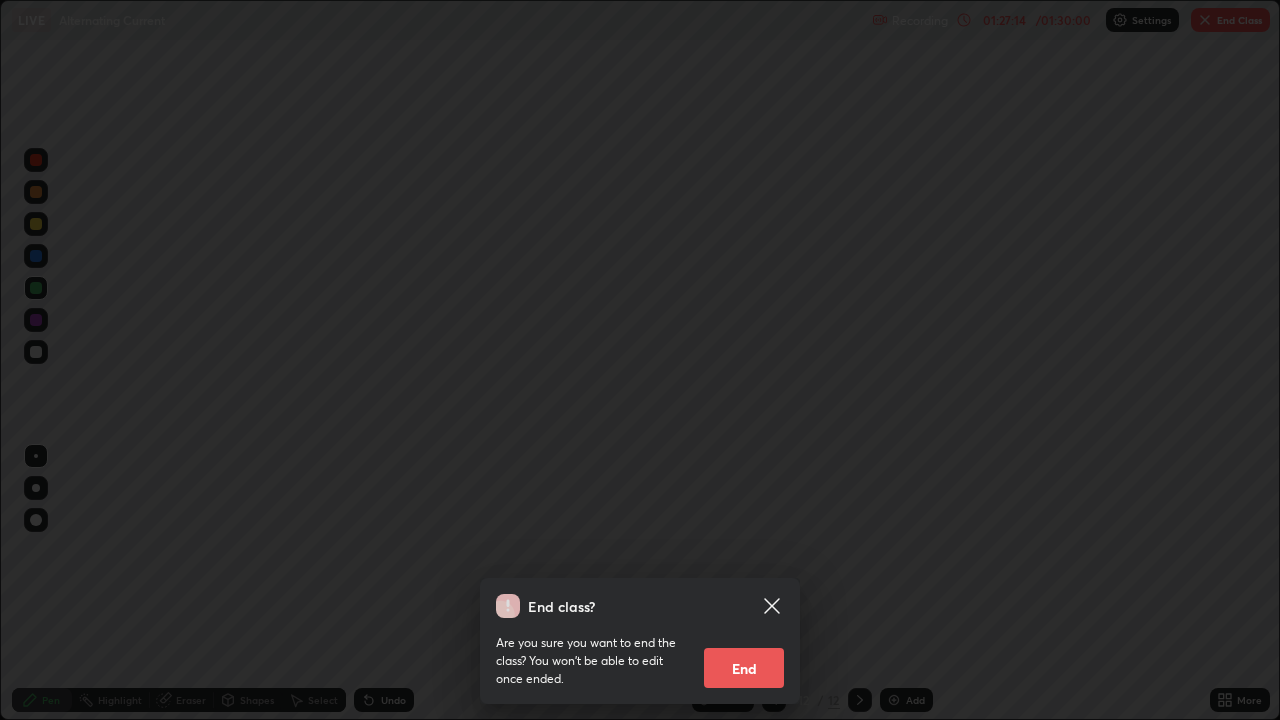 click on "End" at bounding box center [744, 668] 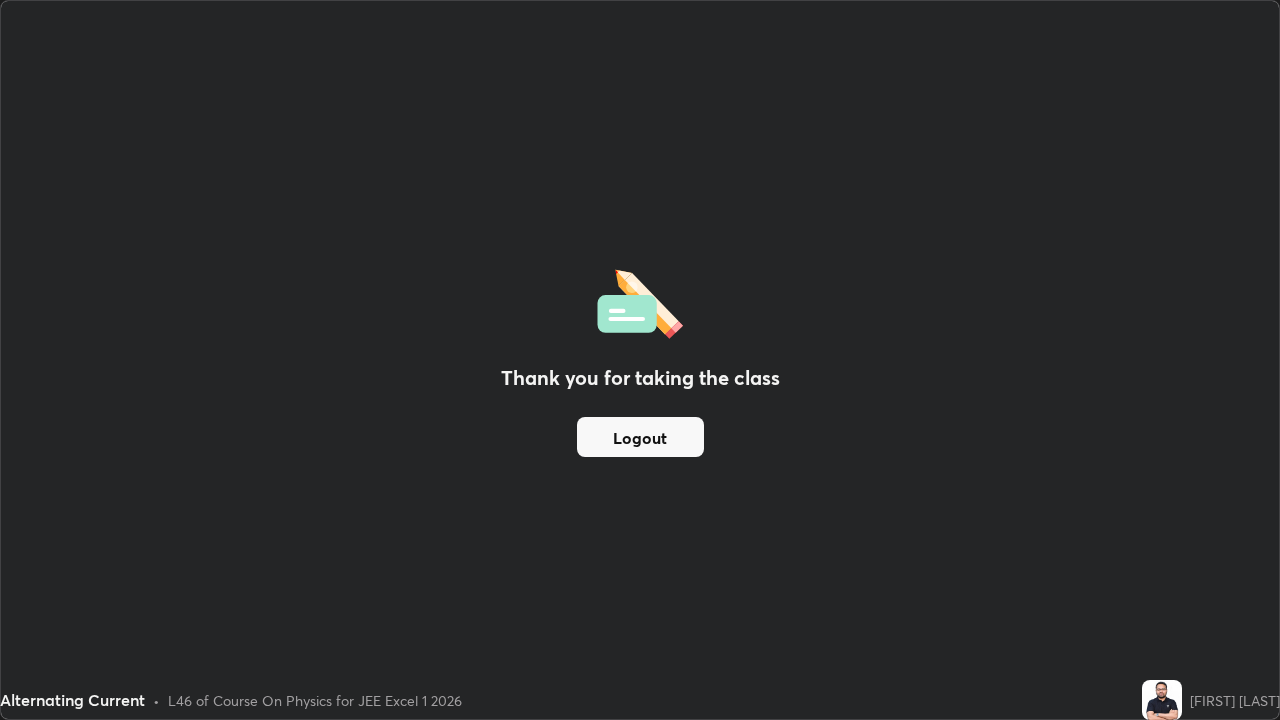 click on "Logout" at bounding box center (640, 437) 